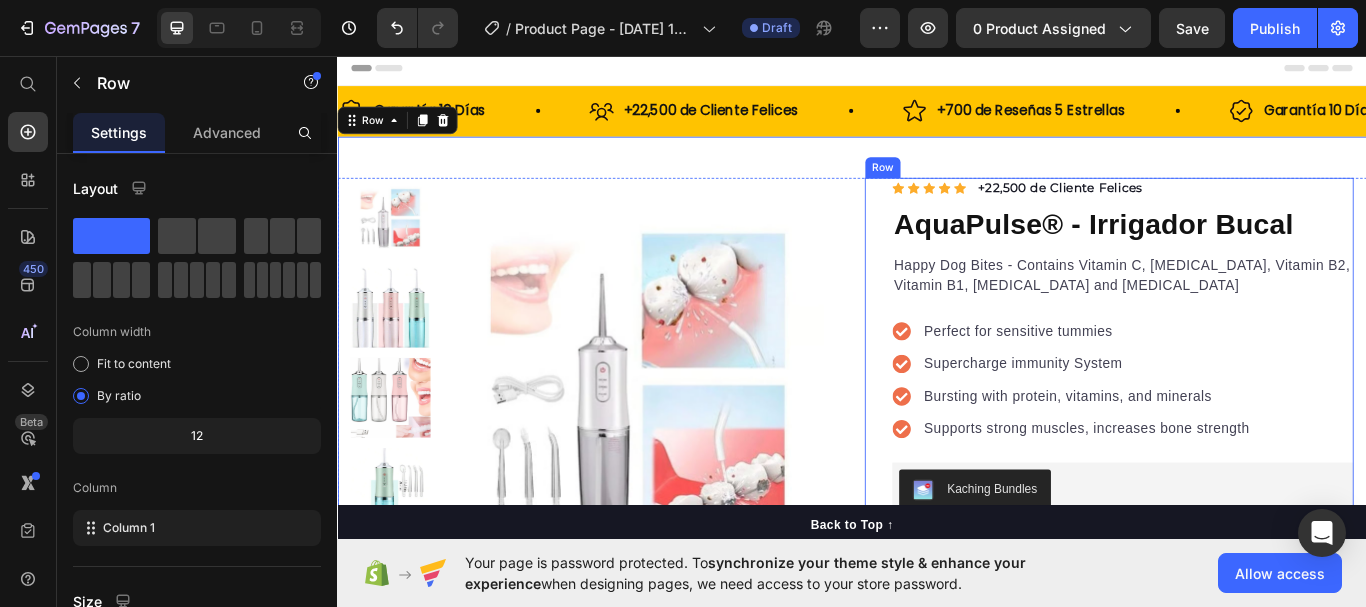 scroll, scrollTop: 0, scrollLeft: 0, axis: both 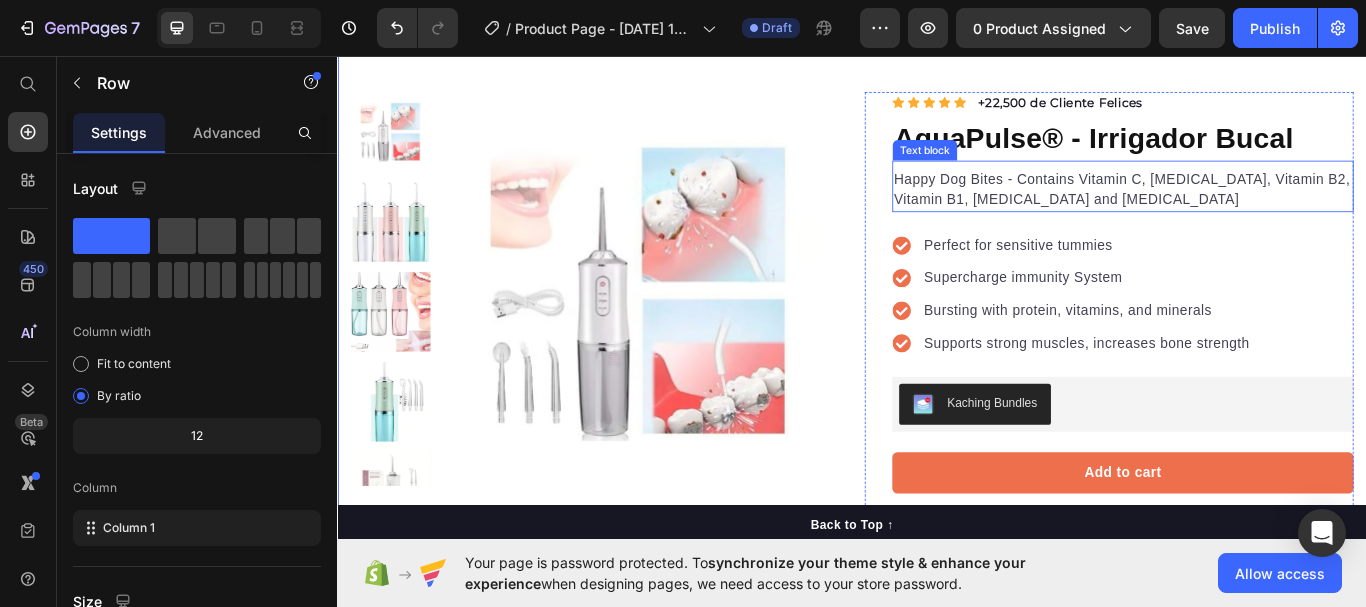 click on "Happy Dog Bites - Contains Vitamin C, [MEDICAL_DATA], Vitamin B2, Vitamin B1, [MEDICAL_DATA] and [MEDICAL_DATA]" at bounding box center (1253, 213) 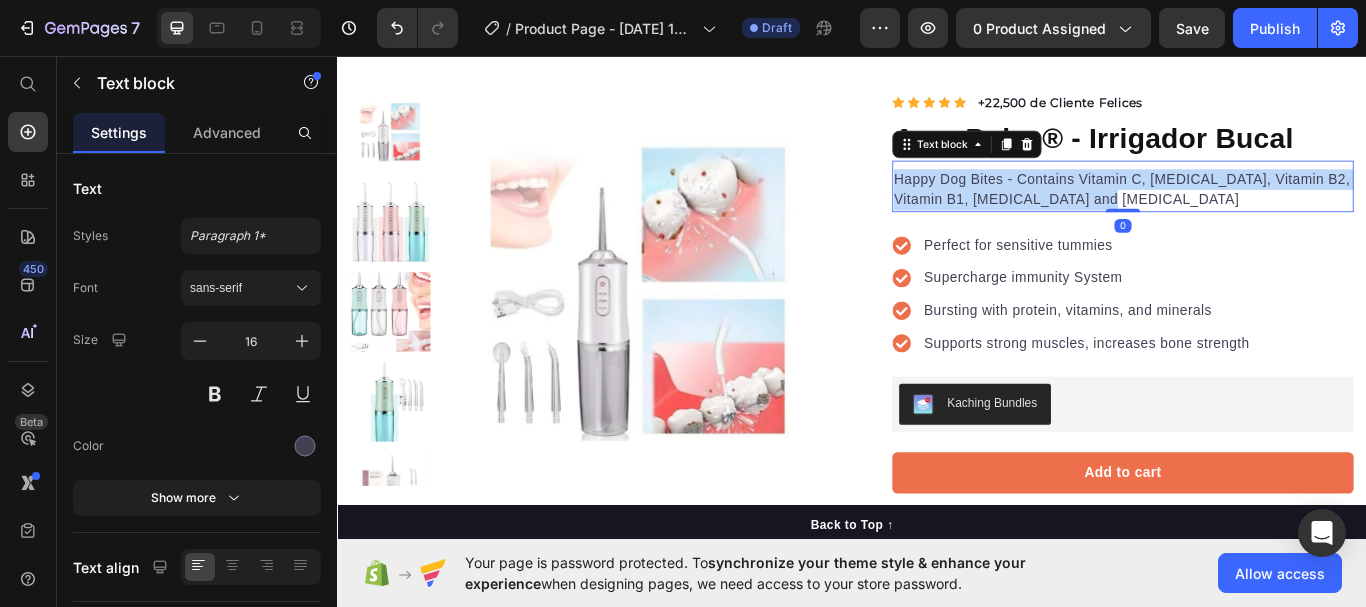 click on "Happy Dog Bites - Contains Vitamin C, [MEDICAL_DATA], Vitamin B2, Vitamin B1, [MEDICAL_DATA] and [MEDICAL_DATA]" at bounding box center [1253, 213] 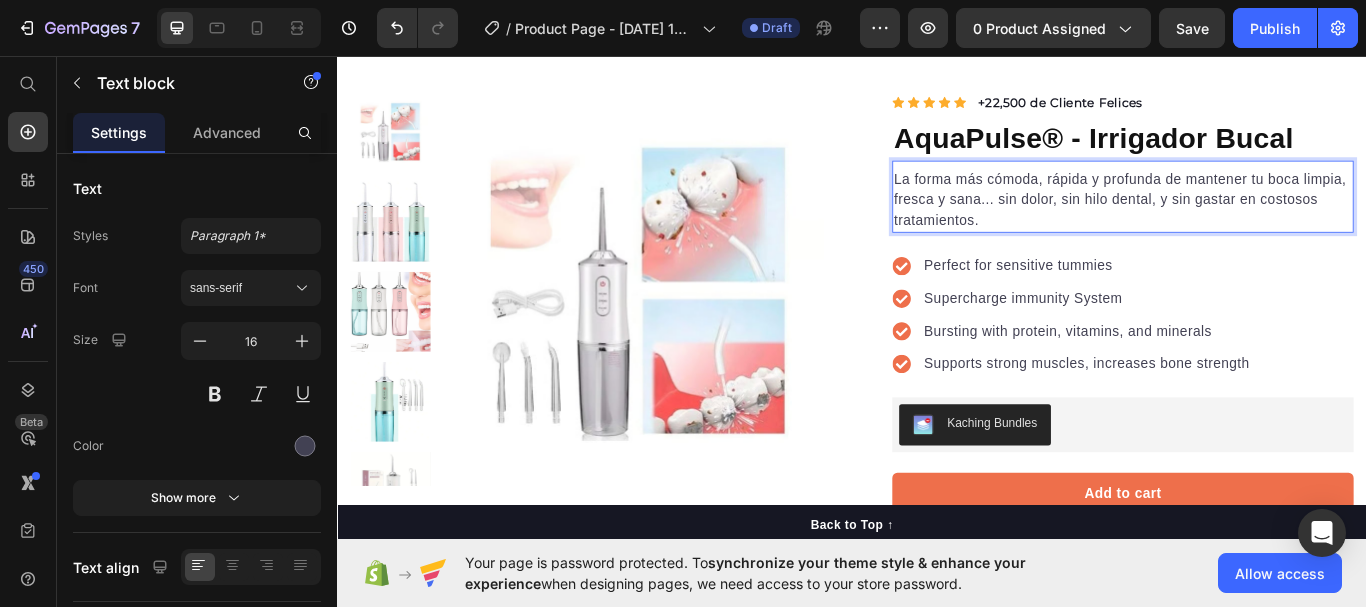 click on "Product Images "The transformation in my dog's overall health since switching to this food has been remarkable. Their coat is shinier, their energy levels have increased, and they seem happier than ever before." Text block -[PERSON_NAME] Text block
Verified buyer Item list Row Row "My dog absolutely loves this food! It's clear that the taste and quality are top-notch."  -[PERSON_NAME] Text block Row Row Icon Icon Icon Icon Icon Icon List Hoz +22,500 de Cliente Felices Text block Row AquaPulse® - Irrigador Bucal Product Title La forma más cómoda, rápida y profunda de mantener tu boca limpia, fresca y sana... sin dolor, sin hilo dental, y sin gastar en costosos tratamientos. Text block   0 Perfect for sensitive tummies Supercharge immunity System Bursting with protein, vitamins, and minerals Supports strong muscles, increases bone strength Item list Kaching Bundles Kaching Bundles Add to cart Product Cart Button Perfect for sensitive tummies Supercharge immunity System Item list
Description" at bounding box center (937, 599) 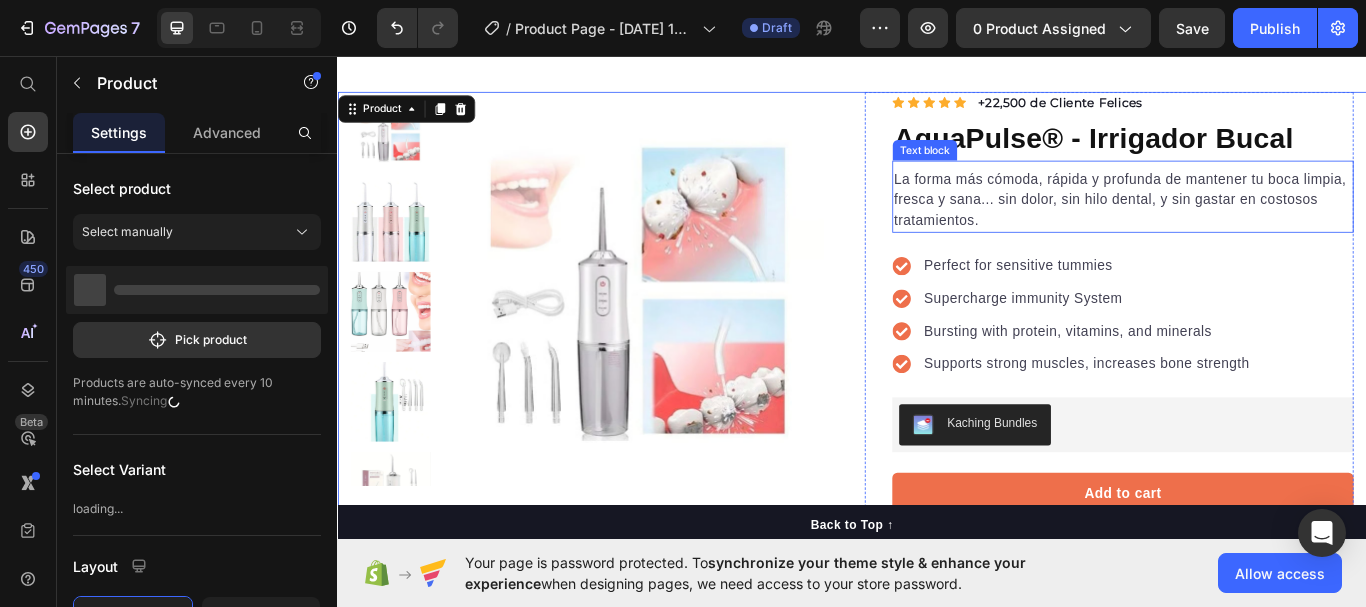 click on "La forma más cómoda, rápida y profunda de mantener tu boca limpia, fresca y sana... sin dolor, sin hilo dental, y sin gastar en costosos tratamientos." at bounding box center (1253, 225) 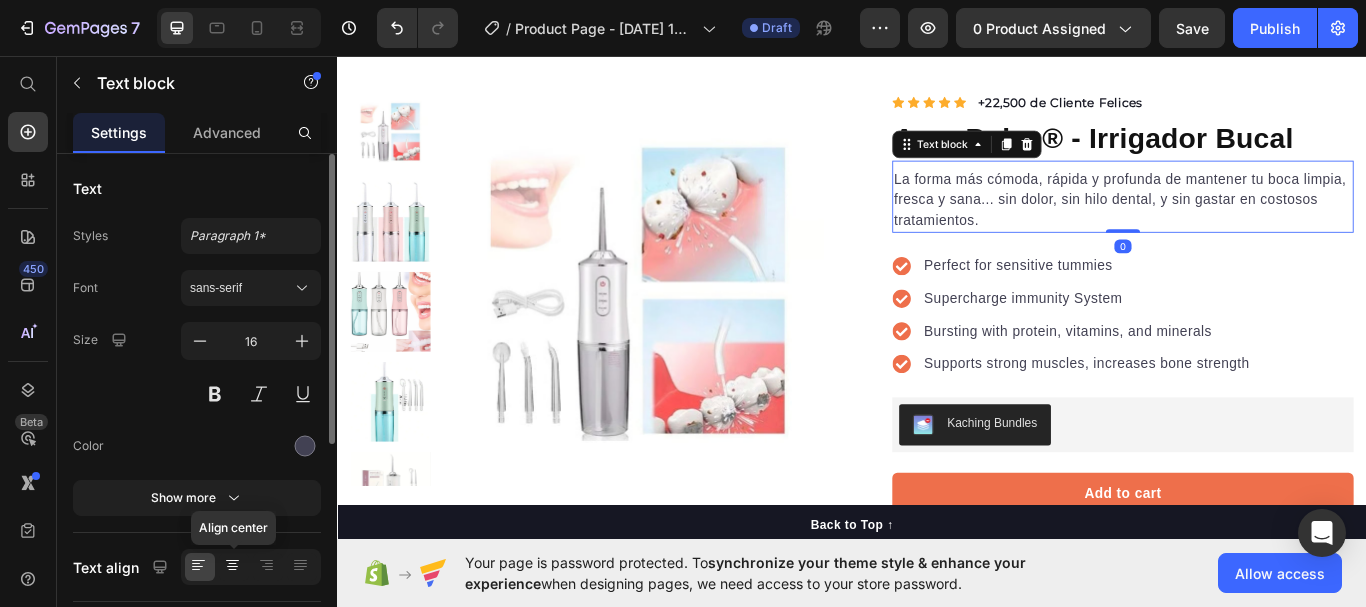 click 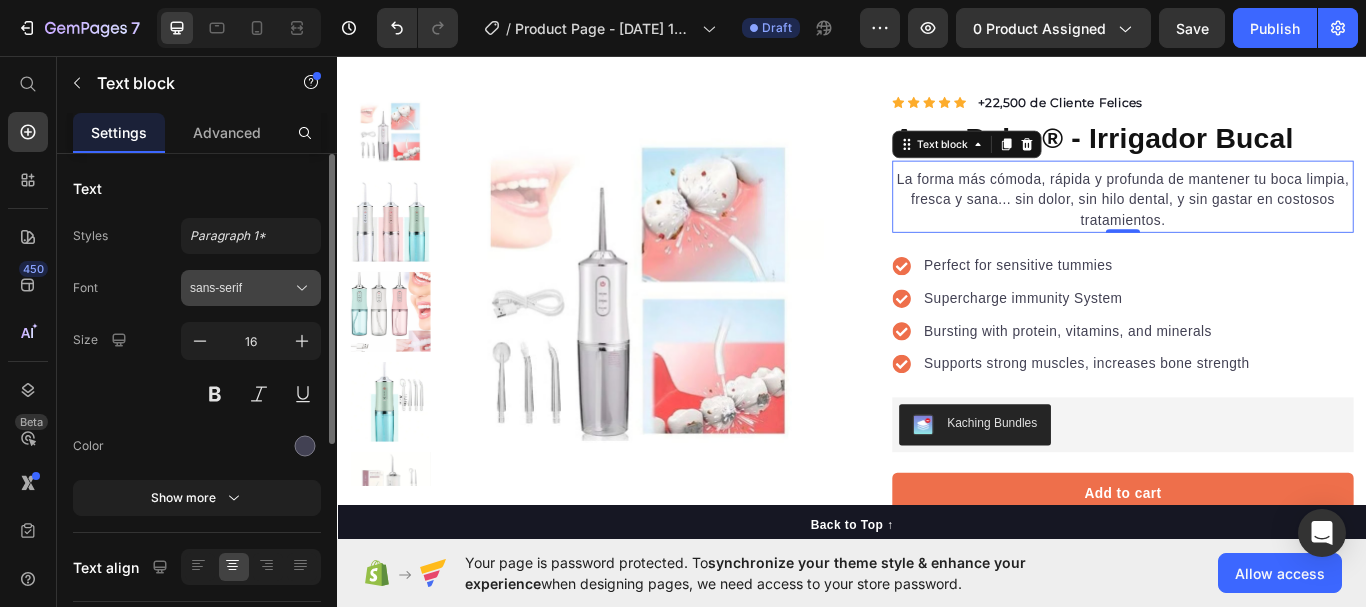 click on "sans-serif" at bounding box center [241, 288] 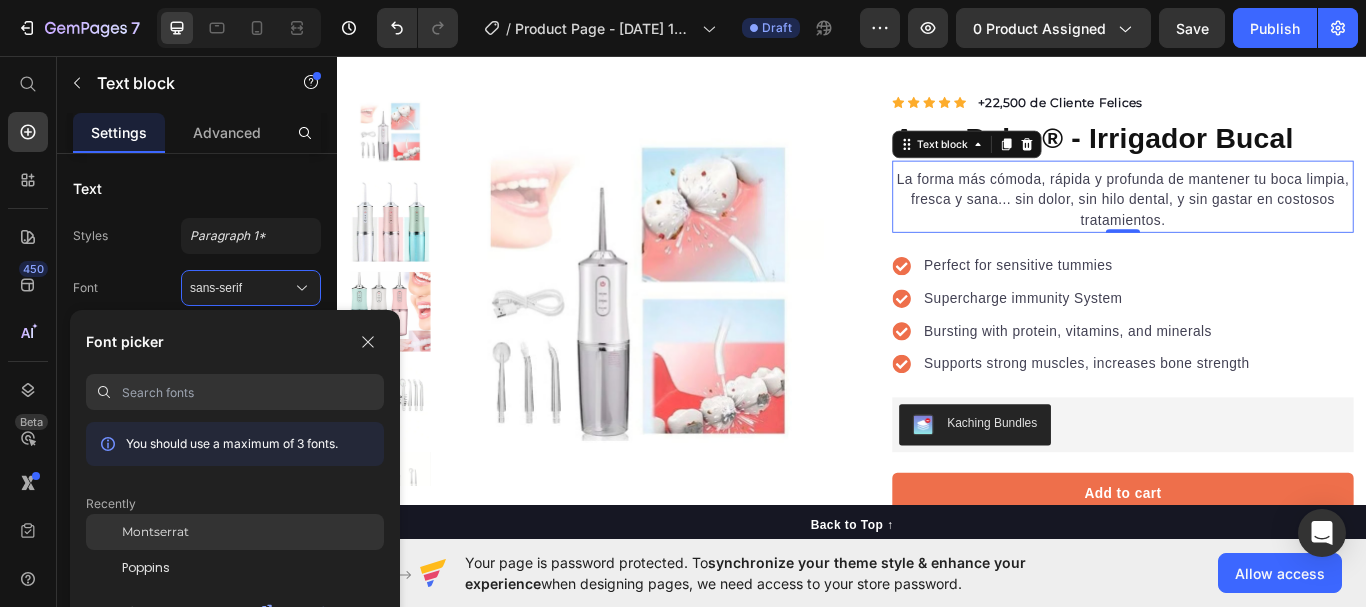 click on "Montserrat" at bounding box center (155, 532) 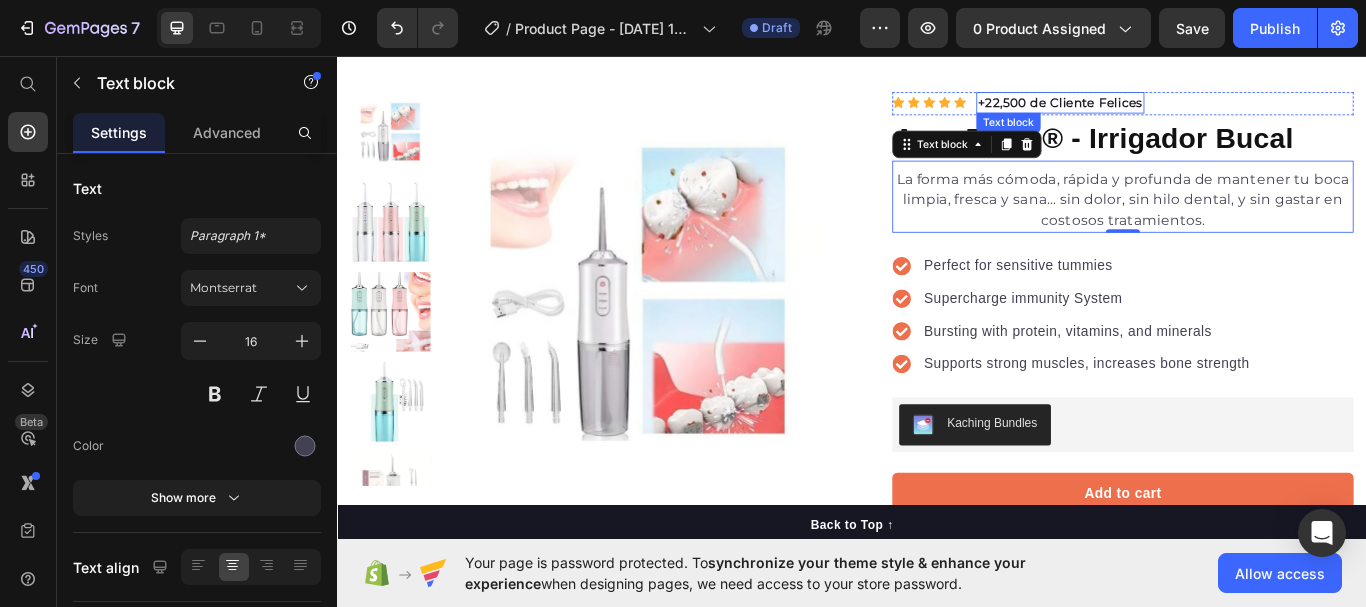 click on "AquaPulse® - Irrigador Bucal" at bounding box center (1253, 153) 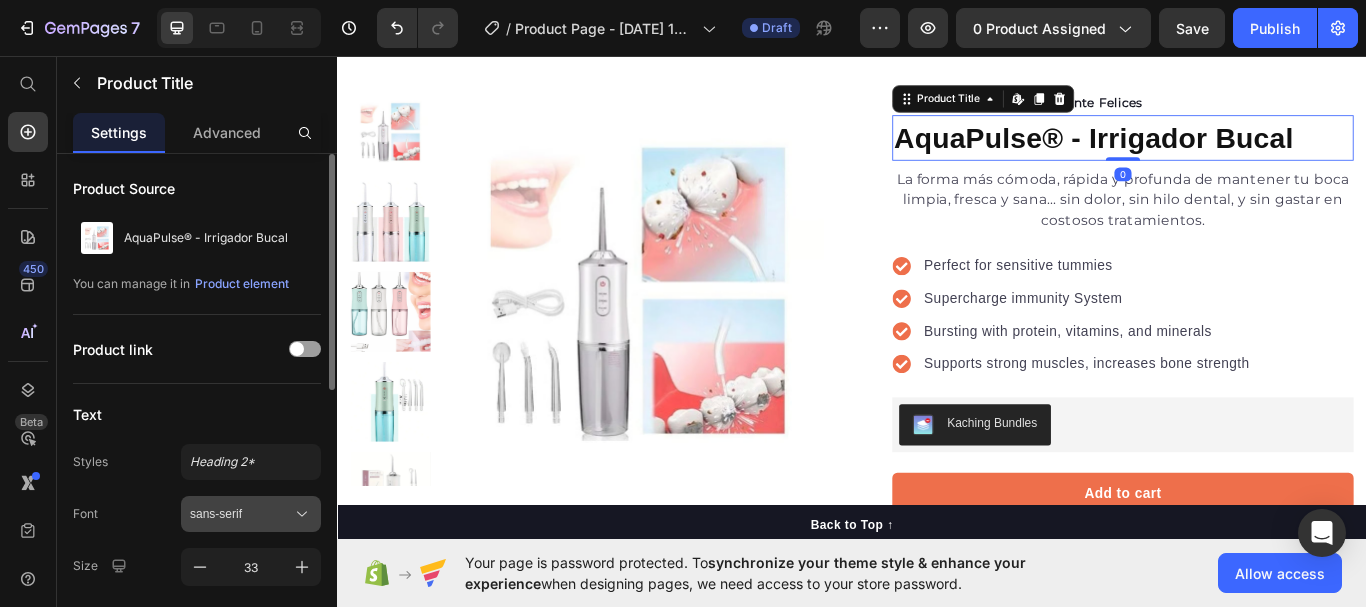 click on "sans-serif" at bounding box center [241, 514] 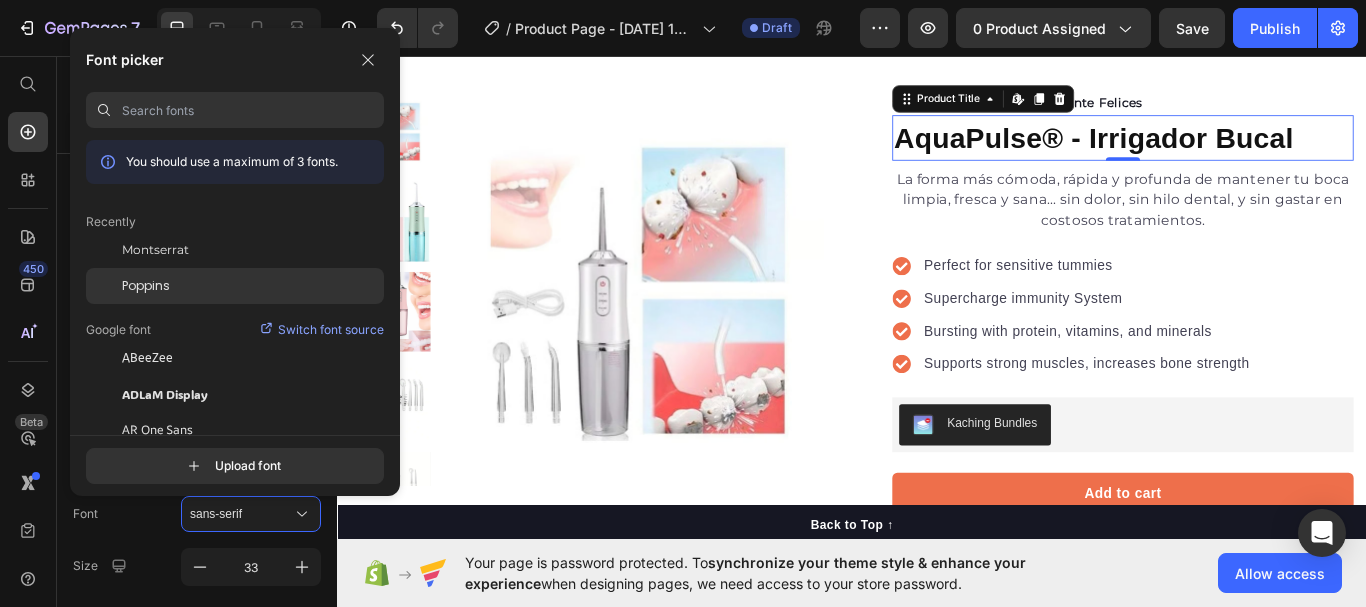 click on "Poppins" 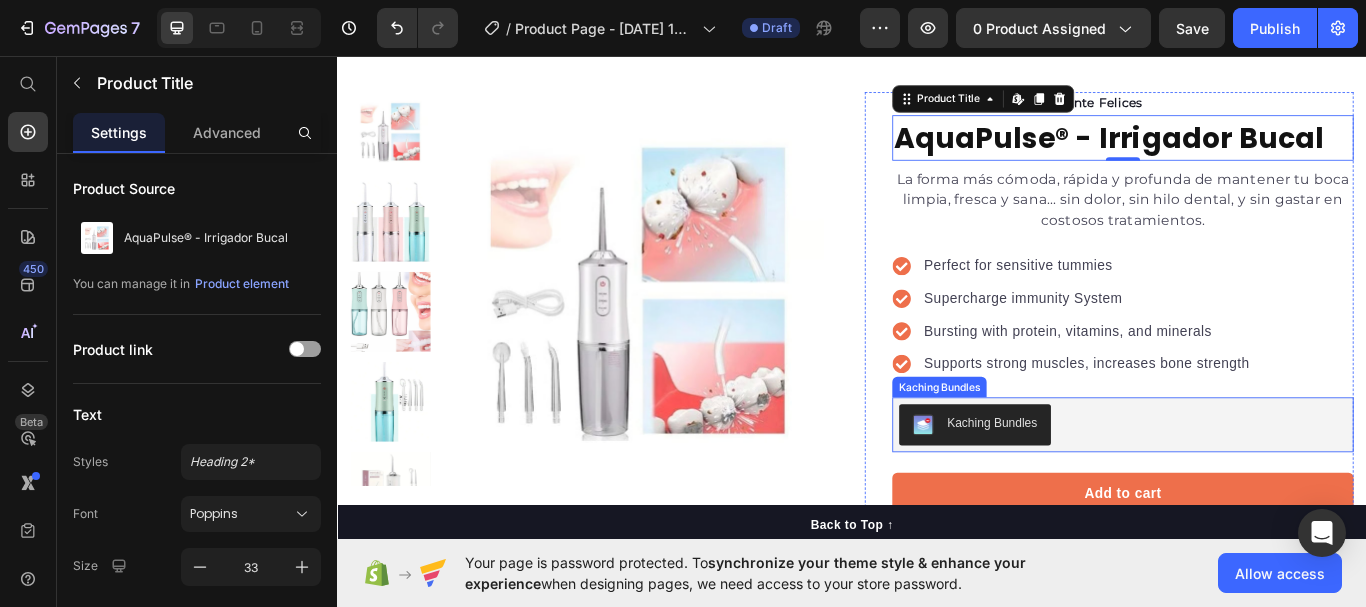 click on "Add to cart Product Cart Button" at bounding box center [1253, 567] 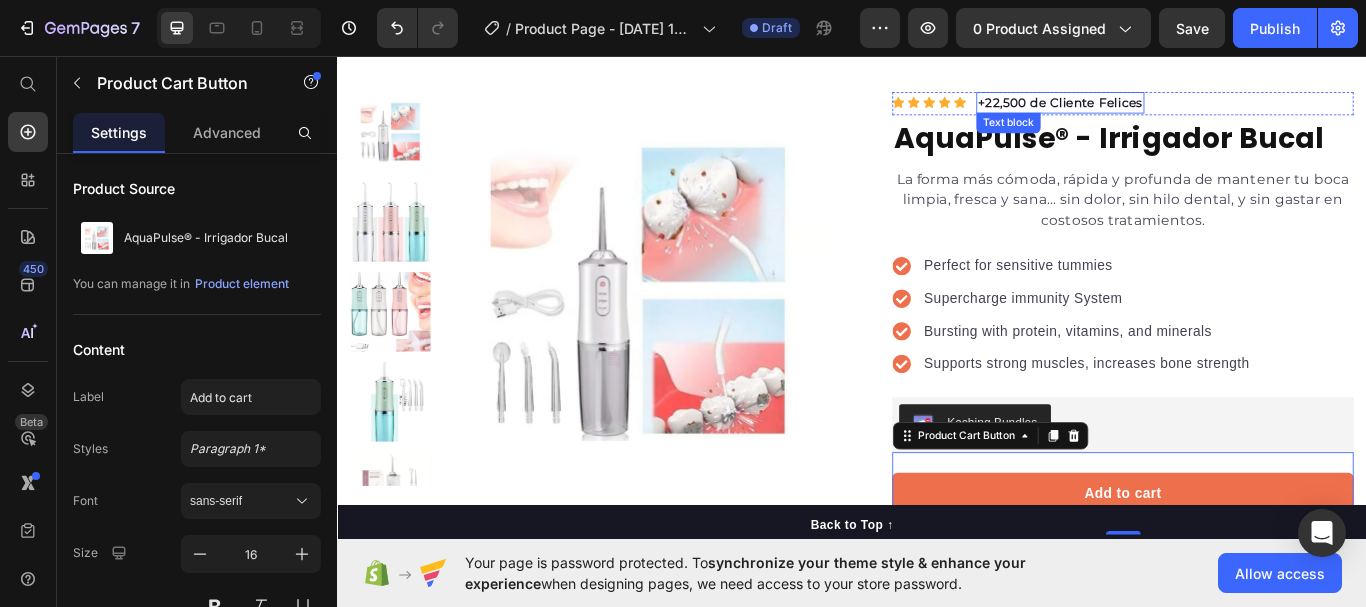 click on "+22,500 de Cliente Felices" at bounding box center [1180, 111] 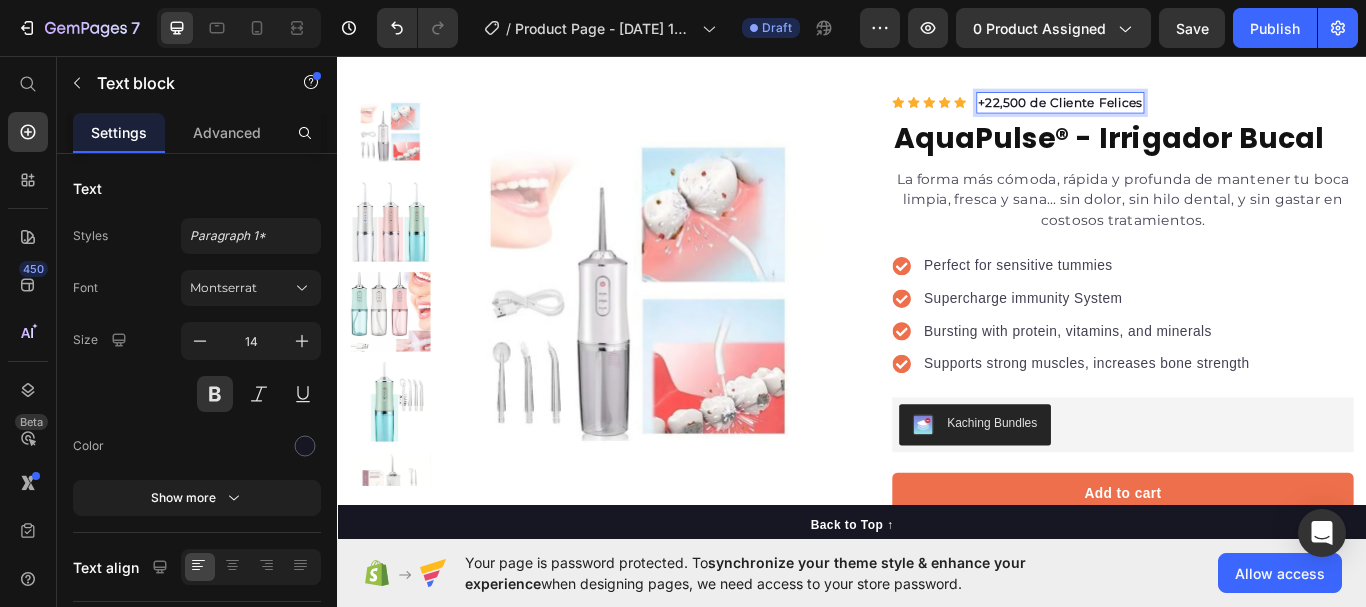 click on "+22,500 de Cliente Felices" at bounding box center [1180, 111] 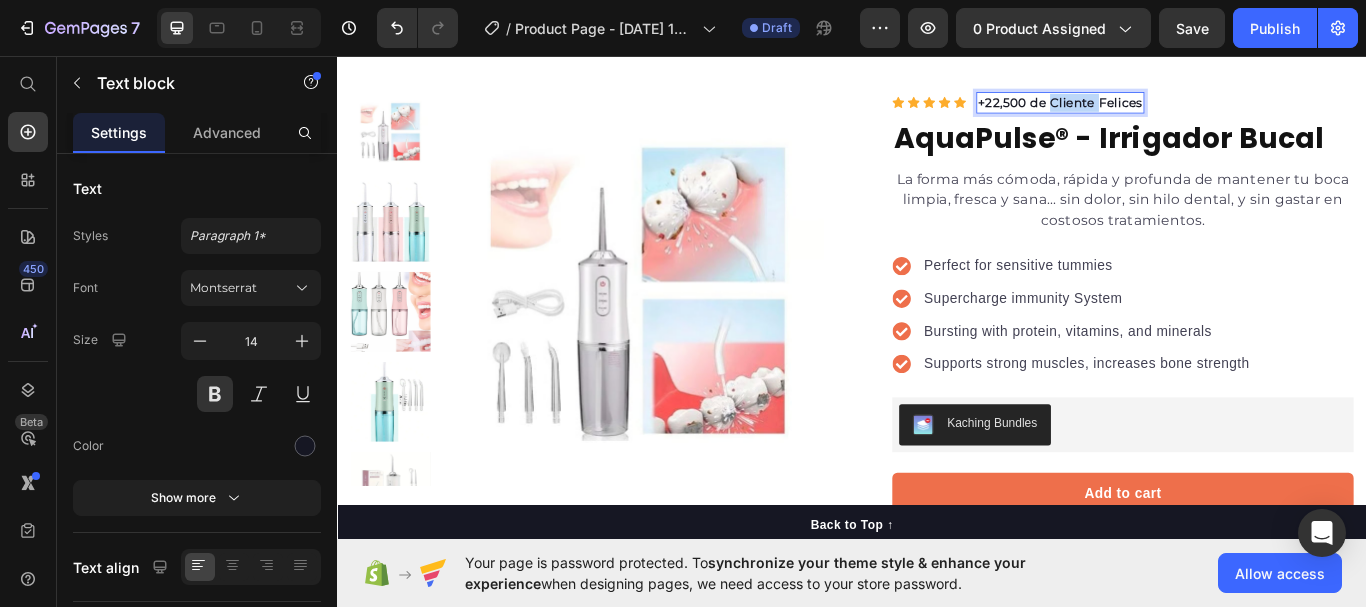 click on "+22,500 de Cliente Felices" at bounding box center [1180, 111] 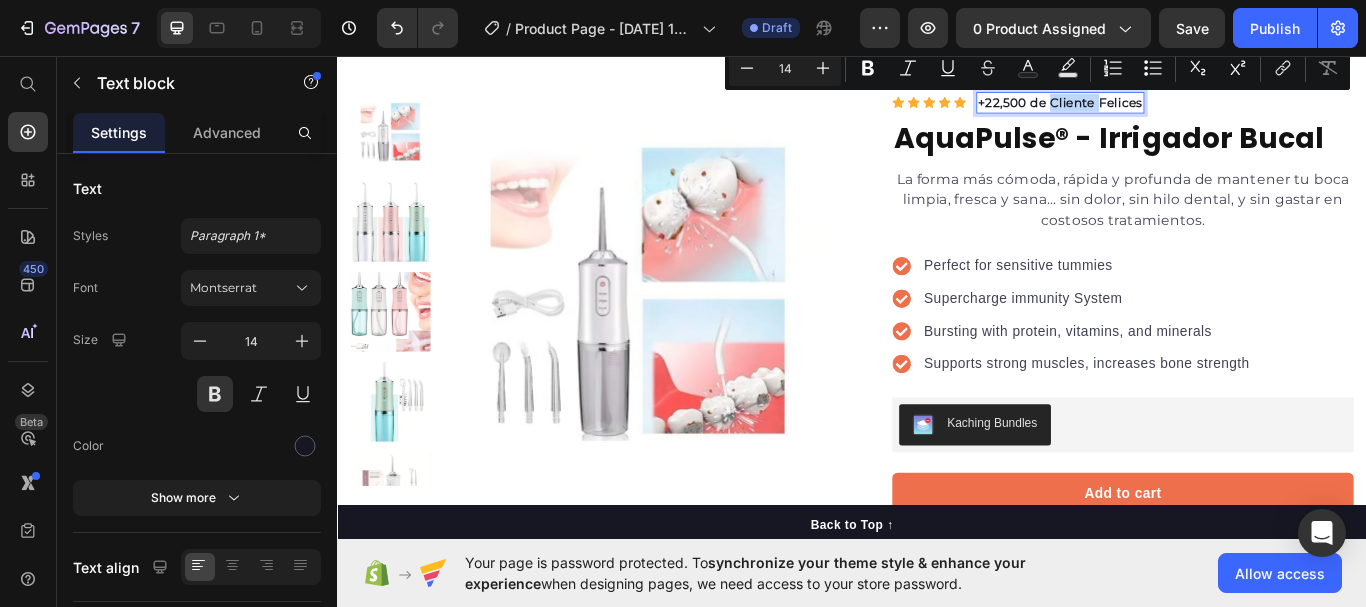 click on "+22,500 de Cliente Felices" at bounding box center (1180, 111) 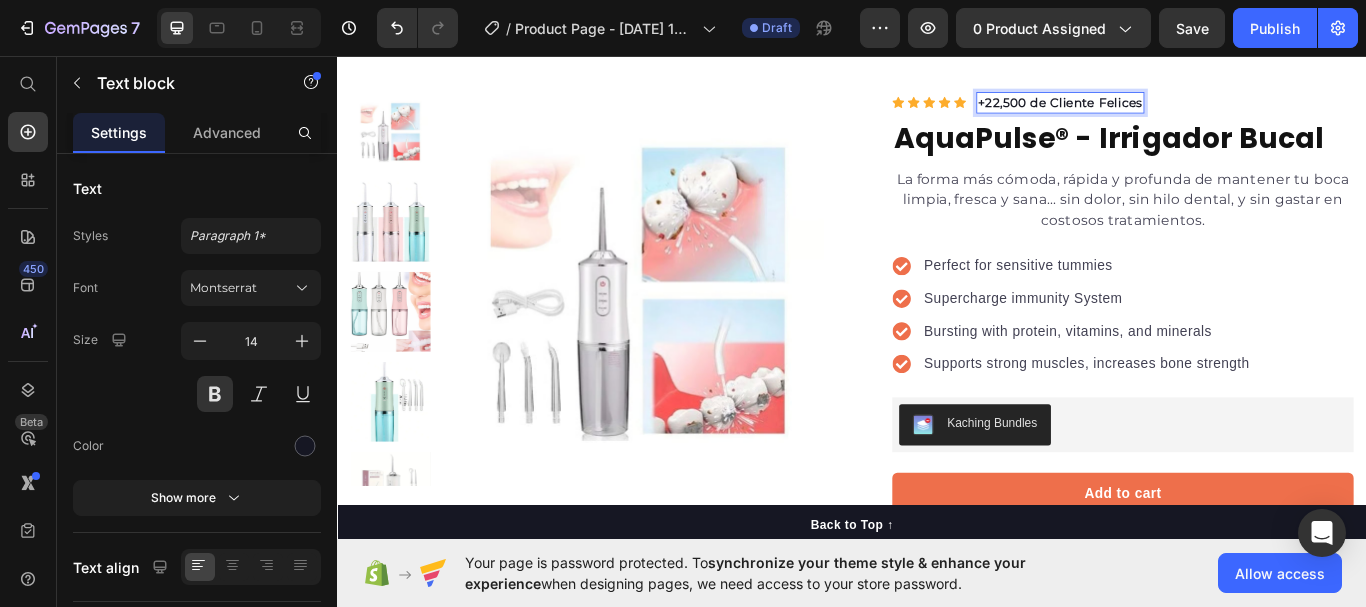 click on "+22,500 de Cliente Felices" at bounding box center [1180, 111] 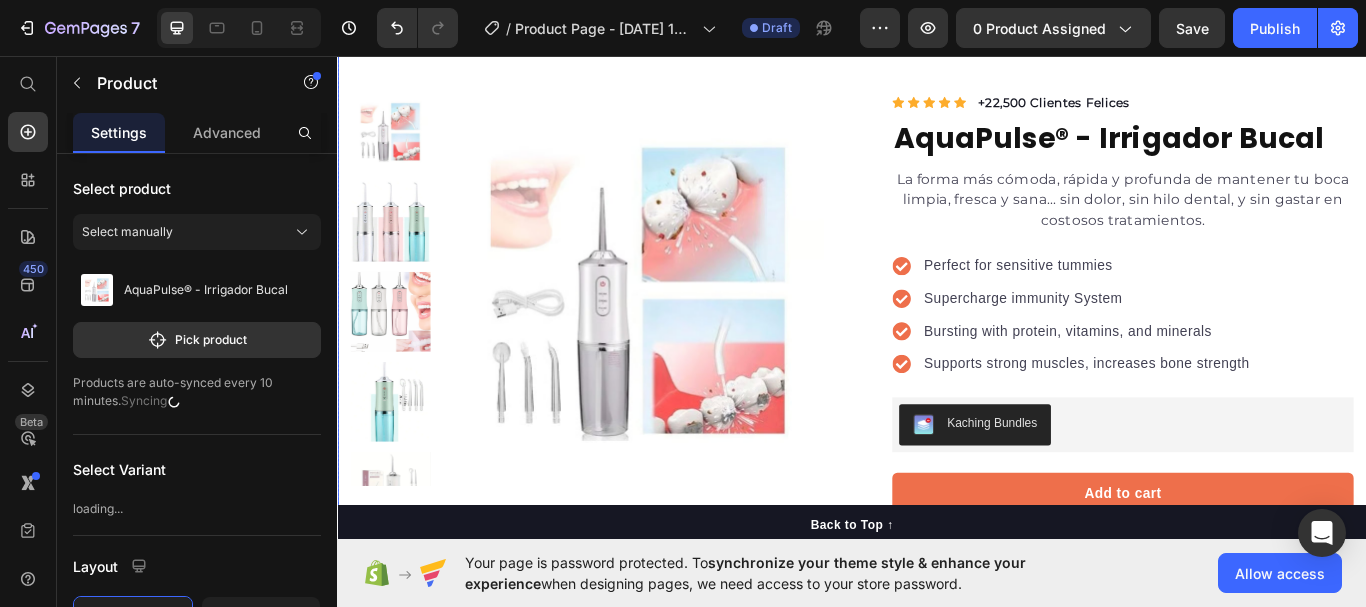 scroll, scrollTop: 0, scrollLeft: 0, axis: both 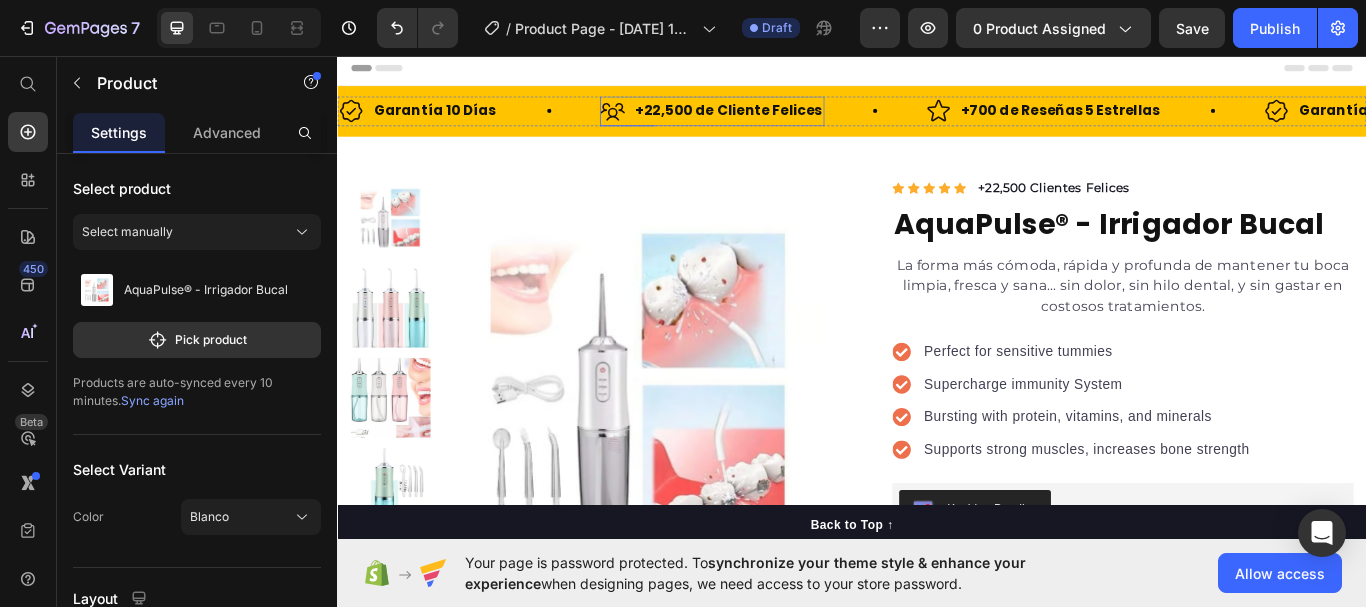 click on "+22,500 de Cliente Felices" at bounding box center [793, 121] 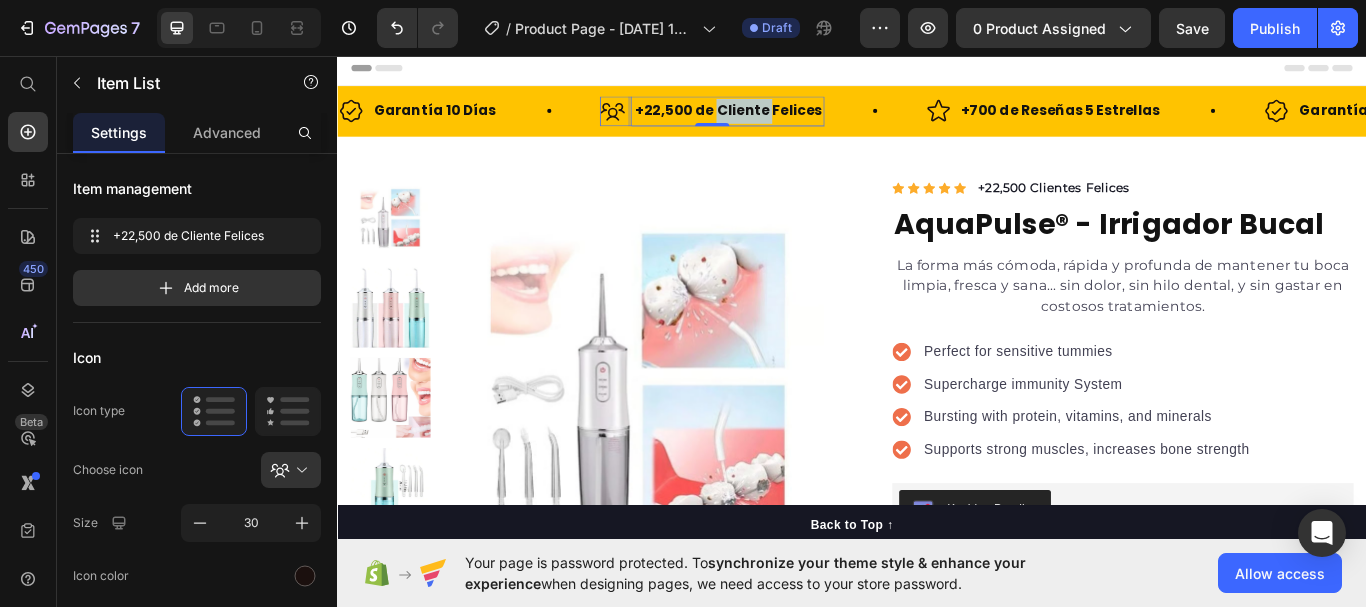 click on "+22,500 de Cliente Felices" at bounding box center (793, 121) 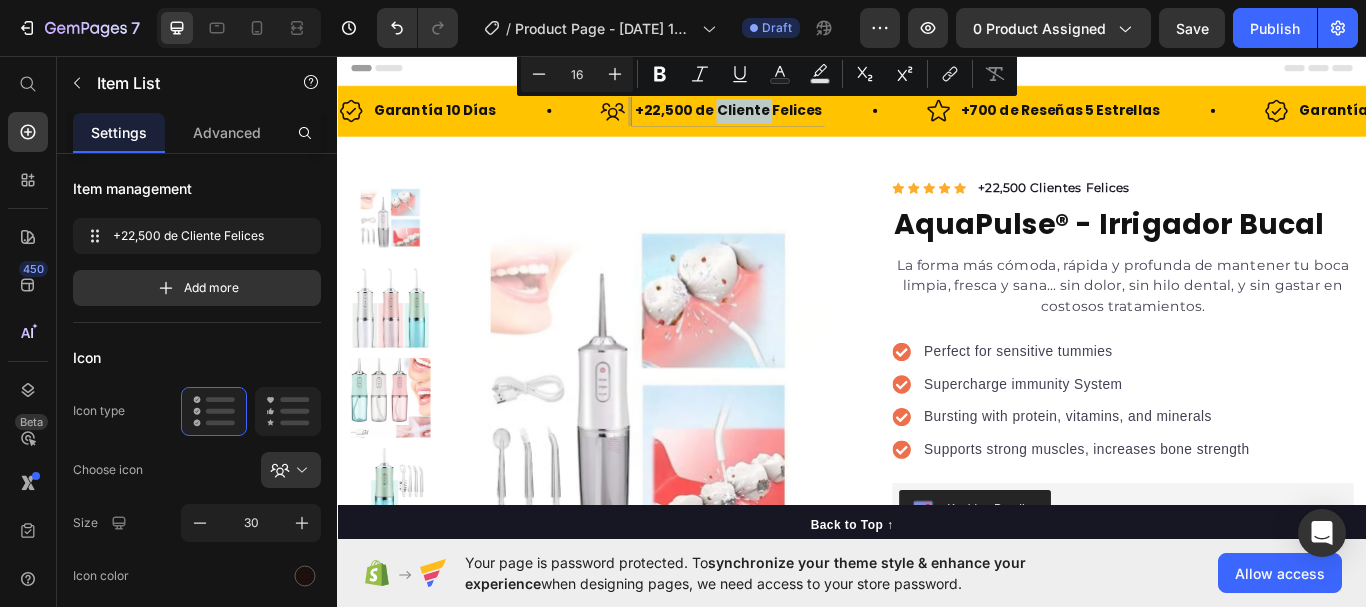 click on "+22,500 de Cliente Felices" at bounding box center (793, 121) 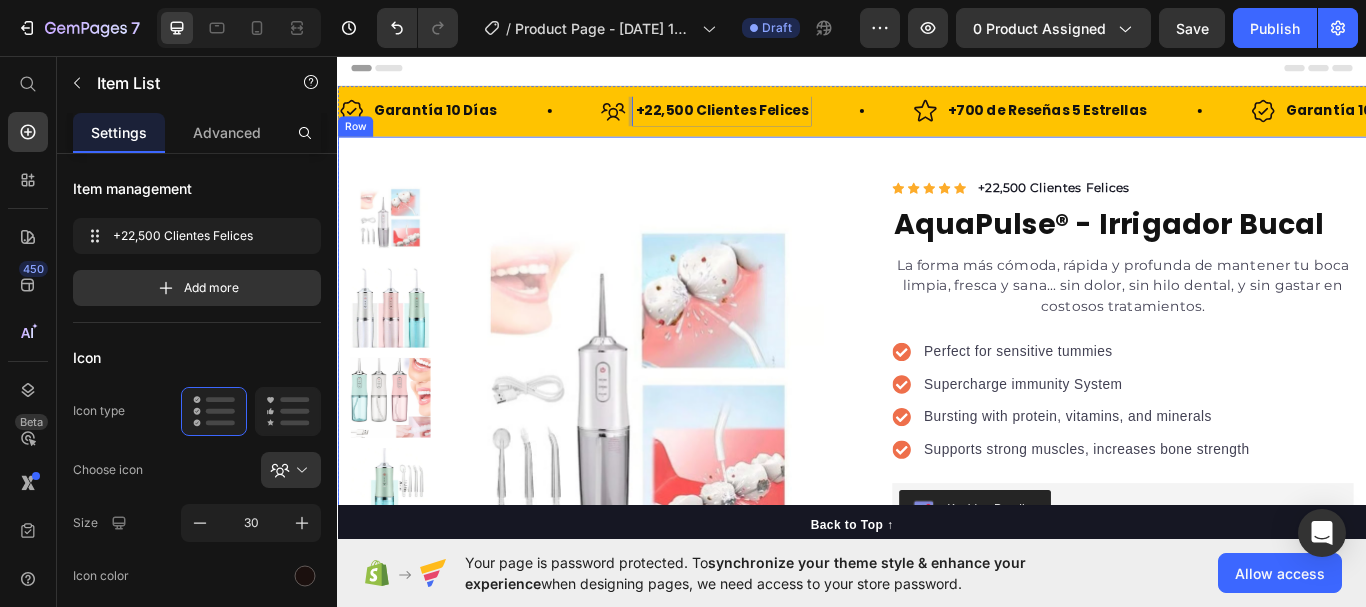 click on "Product Images "The transformation in my dog's overall health since switching to this food has been remarkable. Their coat is shinier, their energy levels have increased, and they seem happier than ever before." Text block -[PERSON_NAME] Text block
Verified buyer Item list Row Row "My dog absolutely loves this food! It's clear that the taste and quality are top-notch."  -[PERSON_NAME] Text block Row Row Icon Icon Icon Icon Icon Icon List Hoz +22,500 Clientes Felices Text block Row AquaPulse® - Irrigador Bucal Product Title La forma más cómoda, rápida y profunda de mantener tu boca limpia, fresca y sana... sin dolor, sin hilo dental, y sin gastar en costosos tratamientos. Text block Perfect for sensitive tummies Supercharge immunity System Bursting with protein, vitamins, and minerals Supports strong muscles, increases bone strength Item list Kaching Bundles Kaching Bundles Add to cart Product Cart Button Perfect for sensitive tummies Supercharge immunity System Item list
Description" at bounding box center [937, 715] 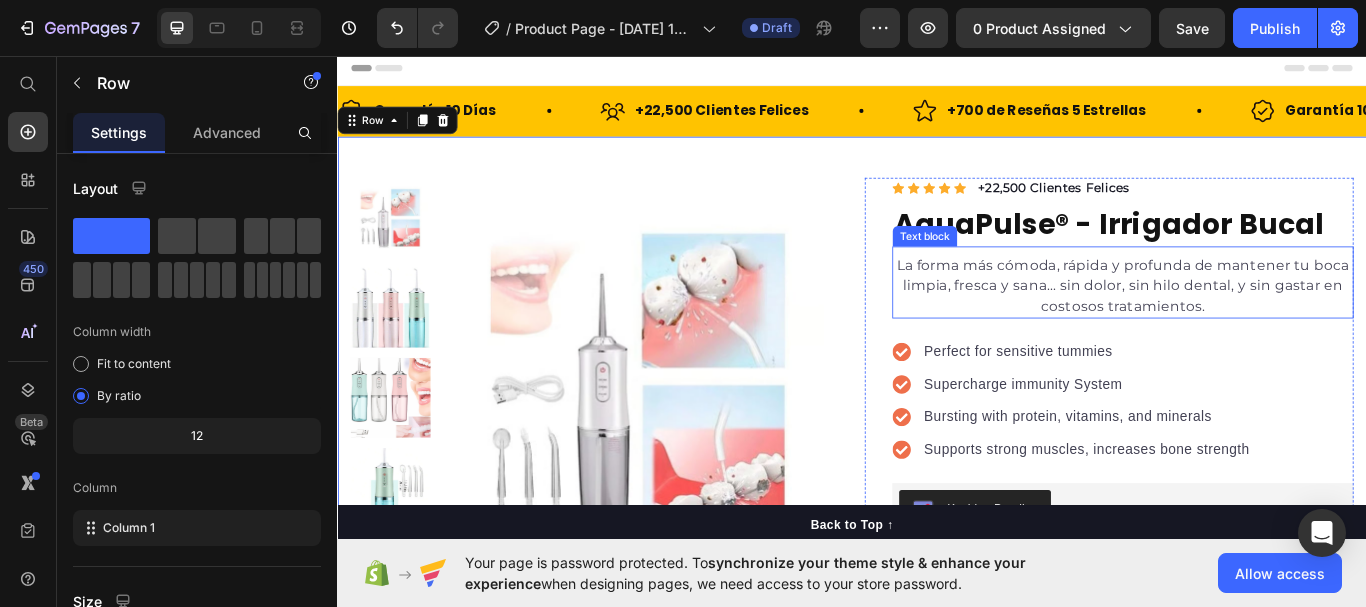 click on "La forma más cómoda, rápida y profunda de mantener tu boca limpia, fresca y sana... sin dolor, sin hilo dental, y sin gastar en costosos tratamientos." at bounding box center (1253, 325) 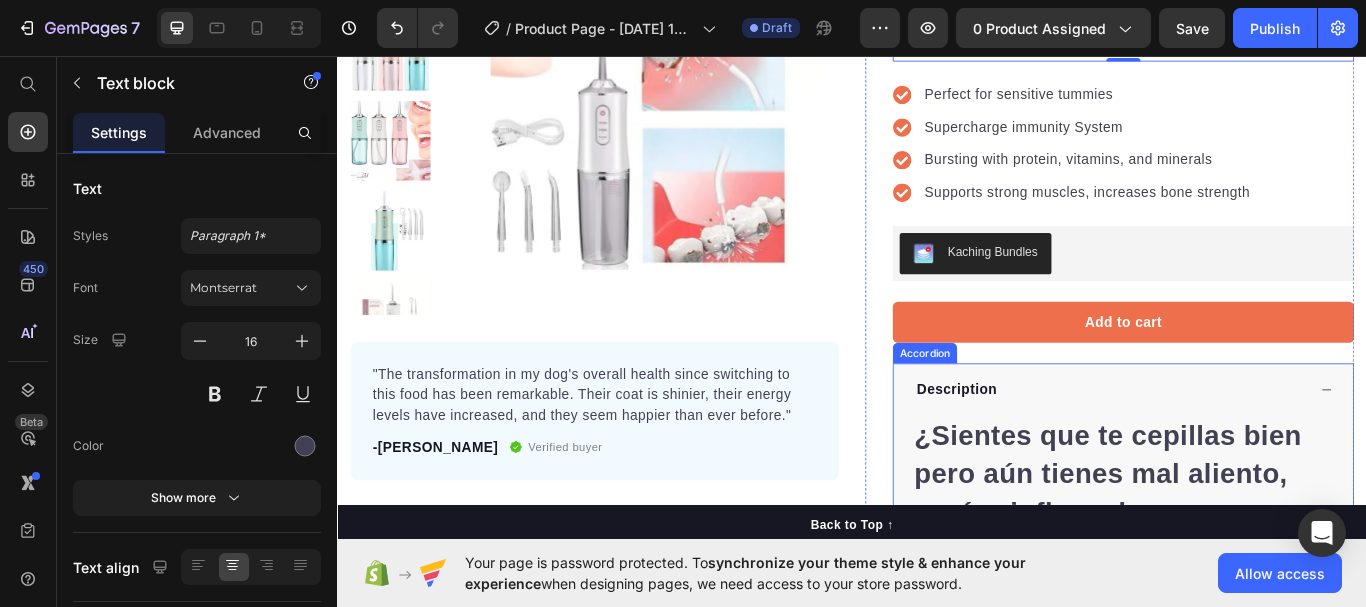 scroll, scrollTop: 400, scrollLeft: 0, axis: vertical 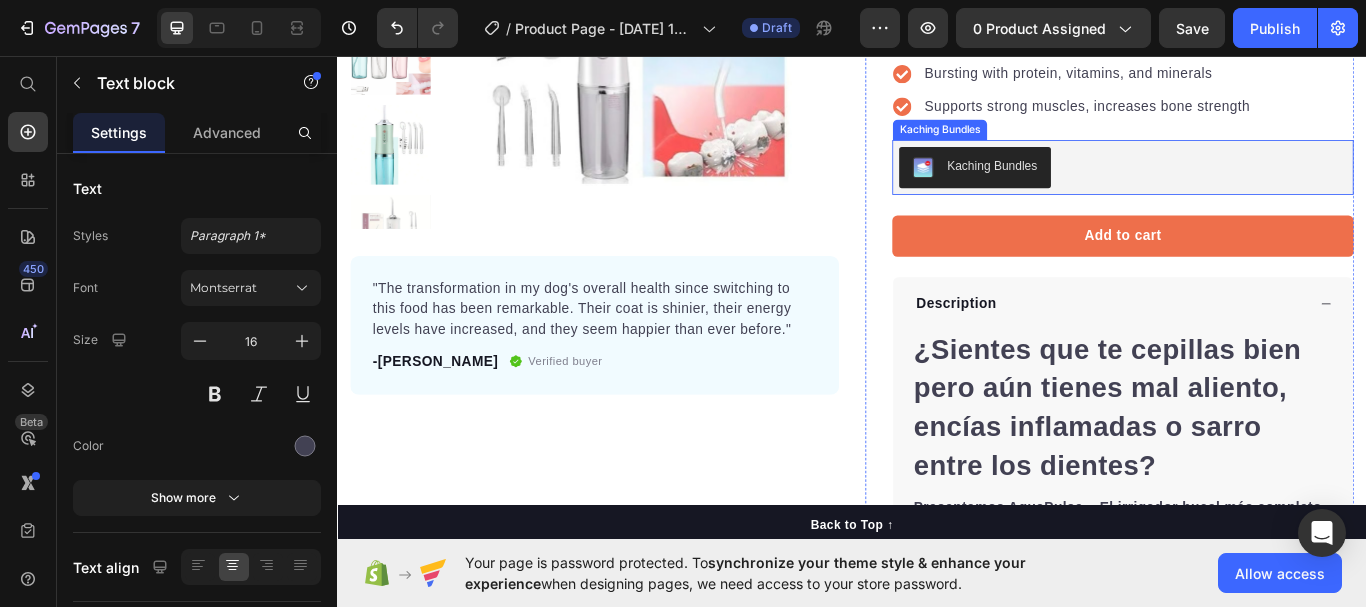 click on "Kaching Bundles" at bounding box center [1100, 185] 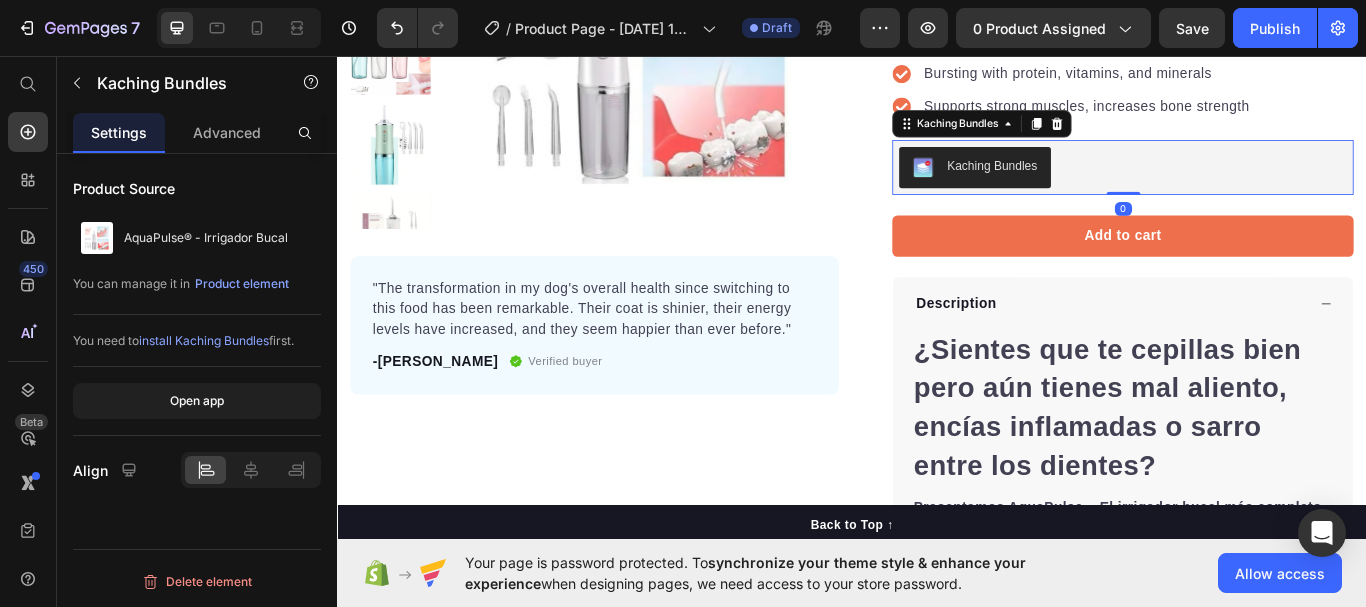 click on "Kaching Bundles" at bounding box center (1100, 185) 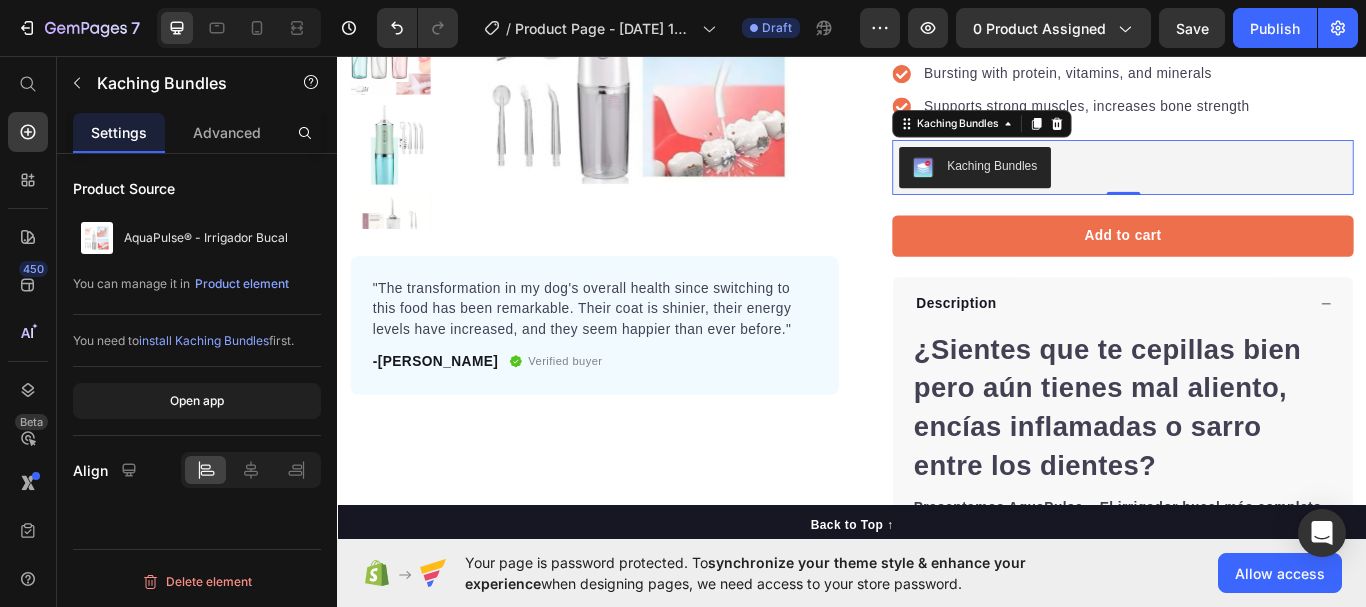 click on "Kaching Bundles" at bounding box center [1080, 187] 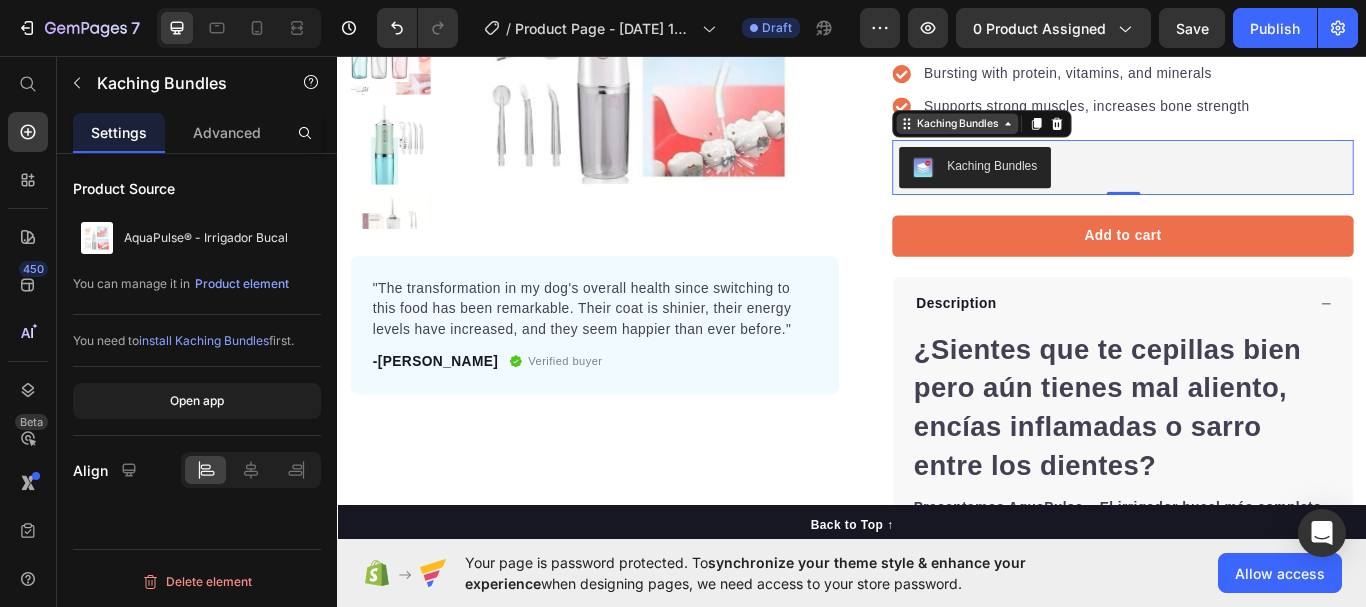click on "Kaching Bundles" at bounding box center (1060, 136) 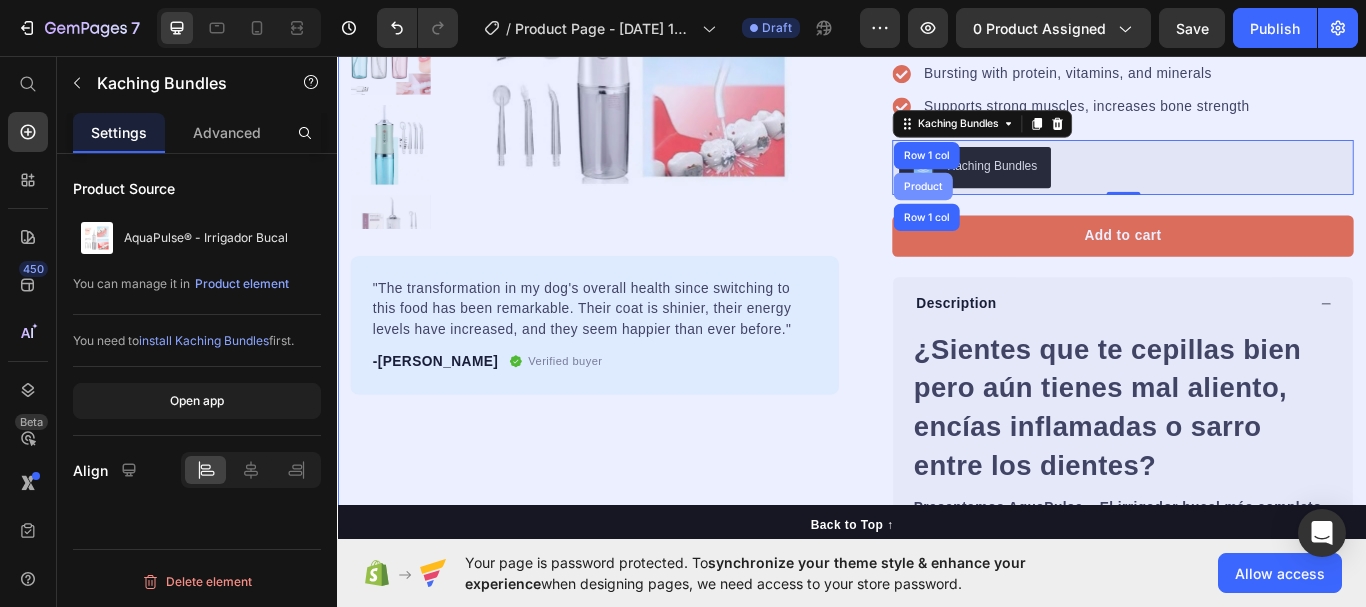 click on "Product" at bounding box center (1019, 209) 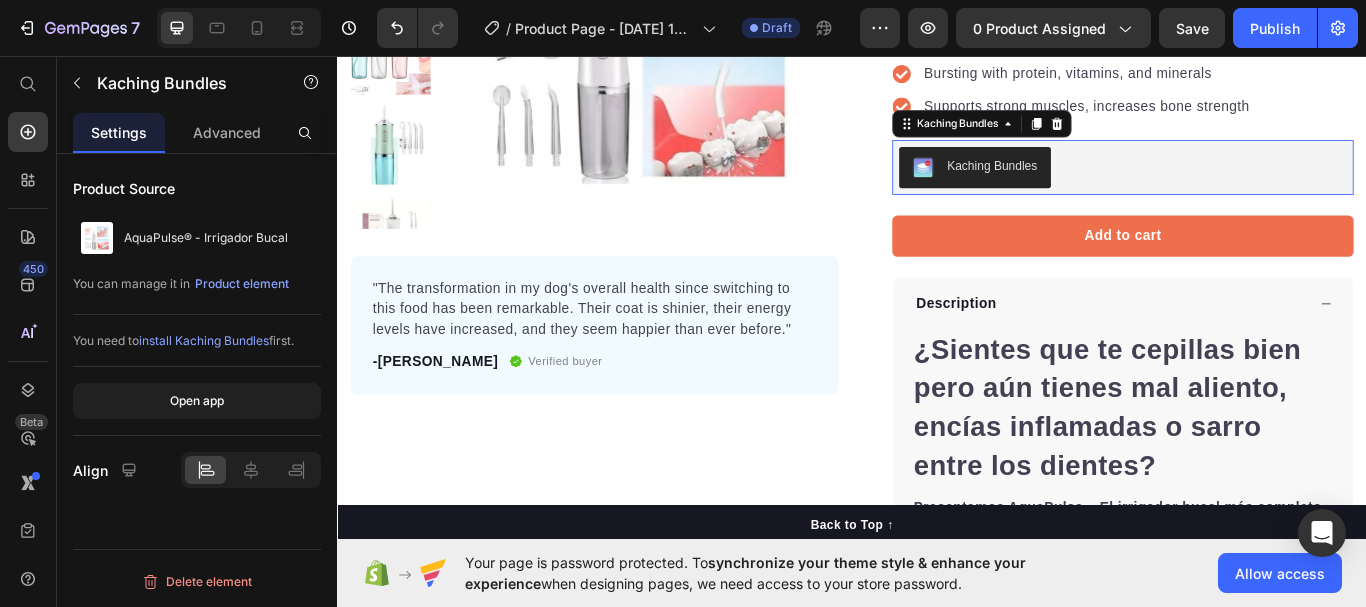 click on "Kaching Bundles" at bounding box center (1100, 185) 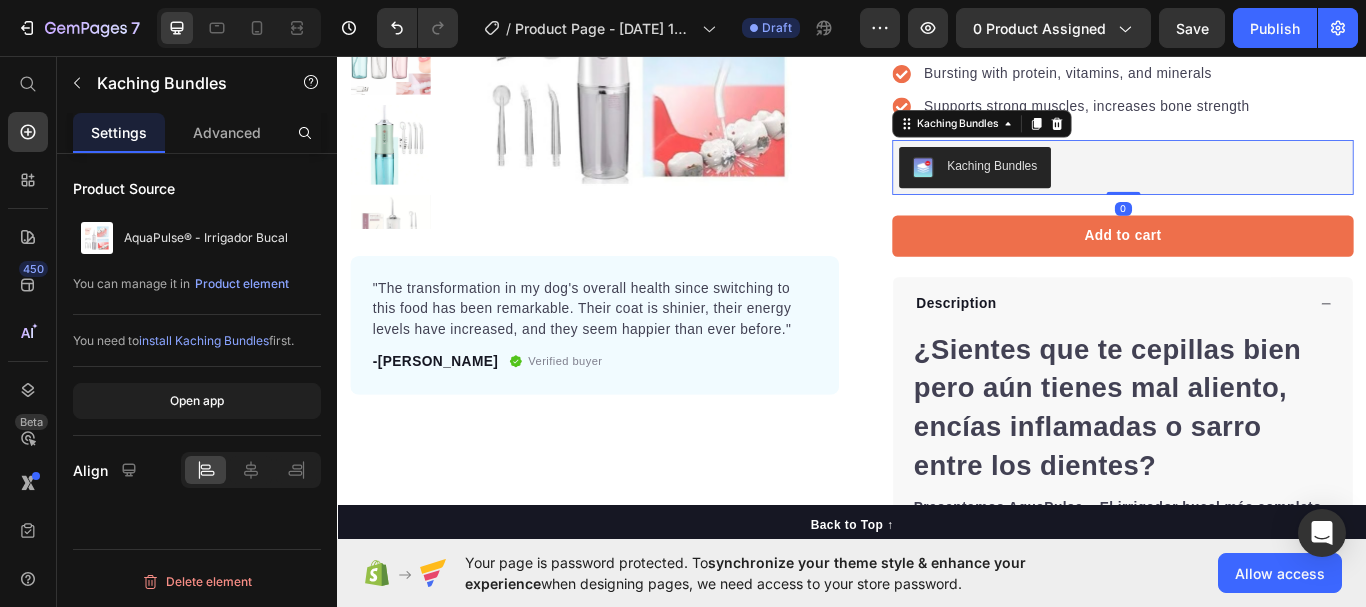 click on "Perfect for sensitive tummies Supercharge immunity System Bursting with protein, vitamins, and minerals Supports strong muscles, increases bone strength" at bounding box center [1253, 59] 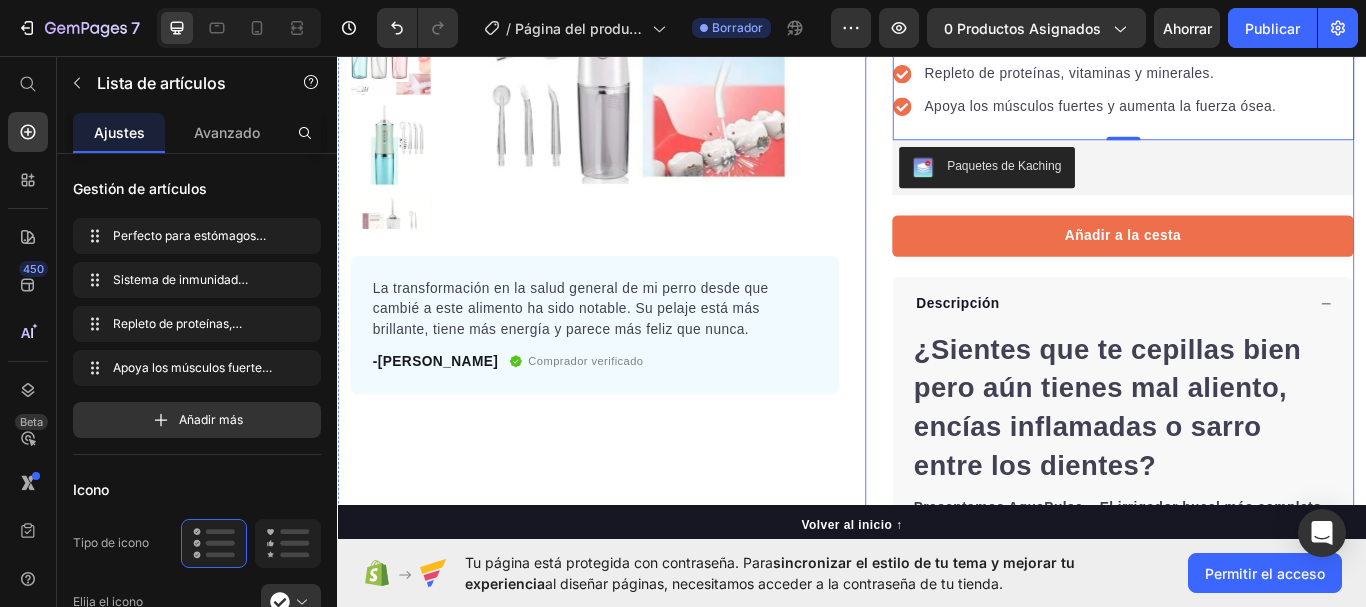 click on "Icon Icon Icon Icon Icon Lista de iconos Hoz +22,500 Clientes Felices Bloque de texto Fila AquaPulse® - Irrigador bucal Título del producto La forma más cómoda, rápida y profunda de mantener tu boca limpia, fresca y sana... sin dolor, sin hilo dental, y sin gastar en costosos tratamientos. Bloque de texto Perfecto para estómagos sensibles. Sistema de inmunidad supercargado Repleto de proteínas, vitaminas y minerales. Apoya los músculos fuertes y aumenta la fuerza ósea. Lista de artículos   0 Paquetes de Kaching Paquetes de Kaching Añadir a la cesta Botón del carrito de productos Perfect for sensitive tummies Supercharge immunity System Bursting with protein, vitamins, and minerals Supports strong muscles, increases bone strength Lista de artículos
Descripción ¿Sientes que te cepillas bien pero aún tienes mal aliento, encías inflamadas o sarro entre los dientes?
Presentamos AquaPulse – El irrigador bucal más completo y eficaz [PERSON_NAME].
✔️Elimina hasta el" at bounding box center [1237, 299] 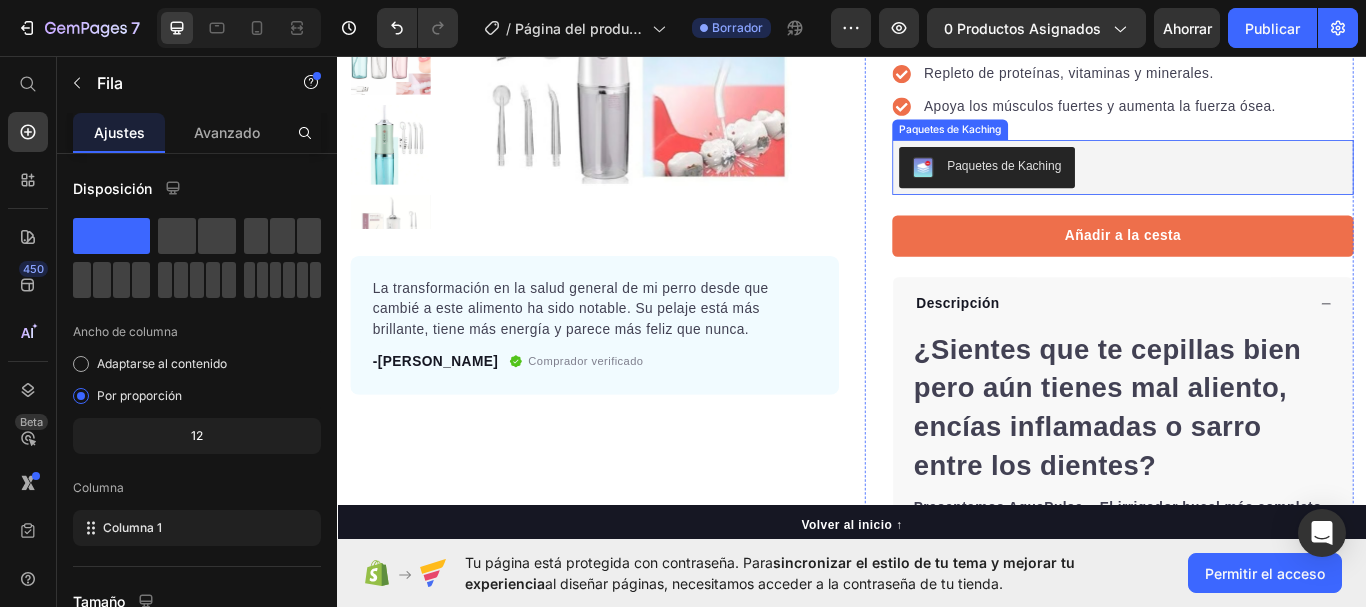 click on "Paquetes de Kaching" at bounding box center (1114, 185) 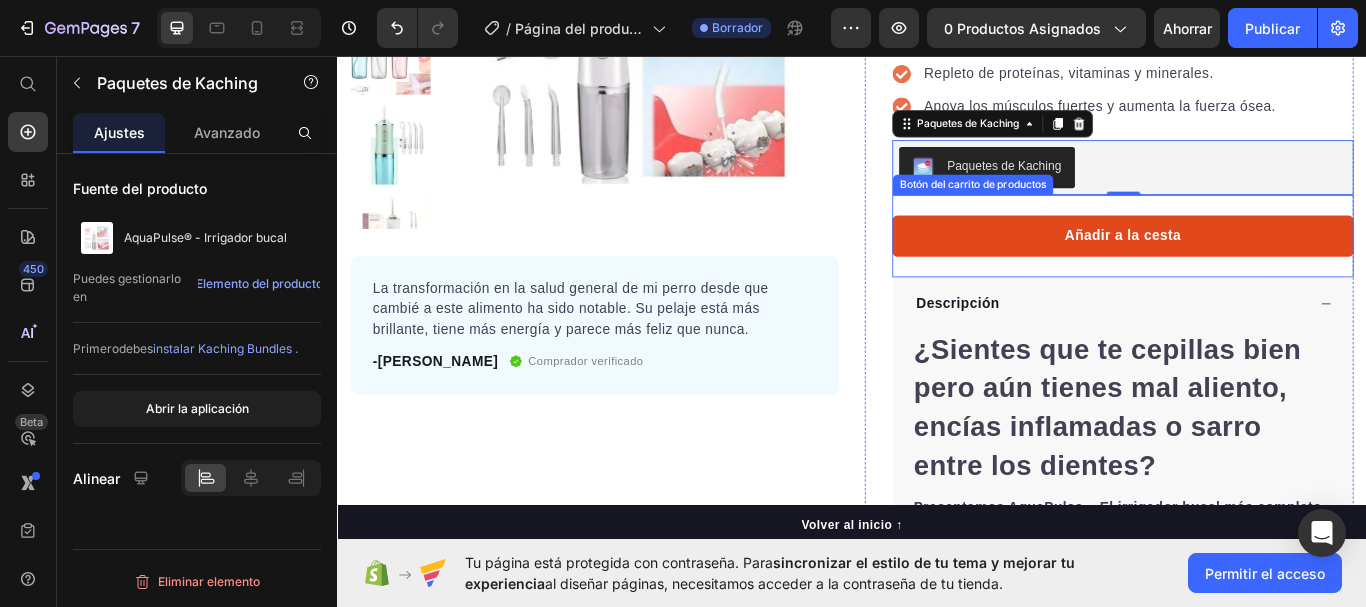 scroll, scrollTop: 300, scrollLeft: 0, axis: vertical 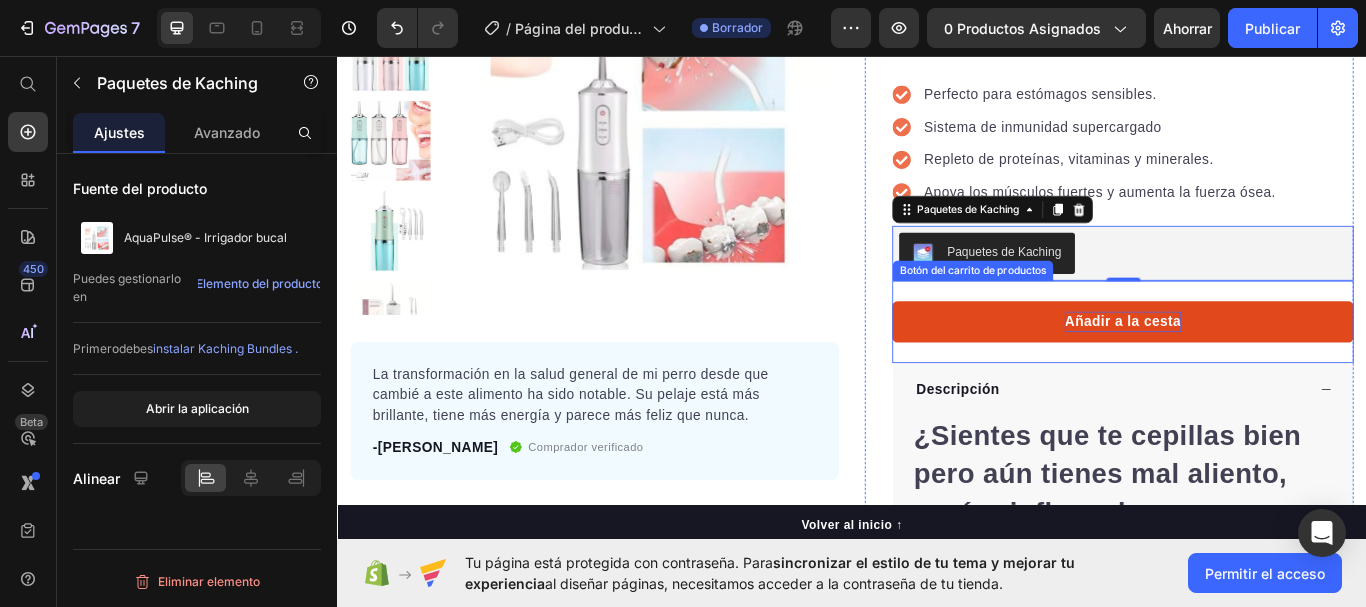 click on "Añadir a la cesta" at bounding box center (1253, 366) 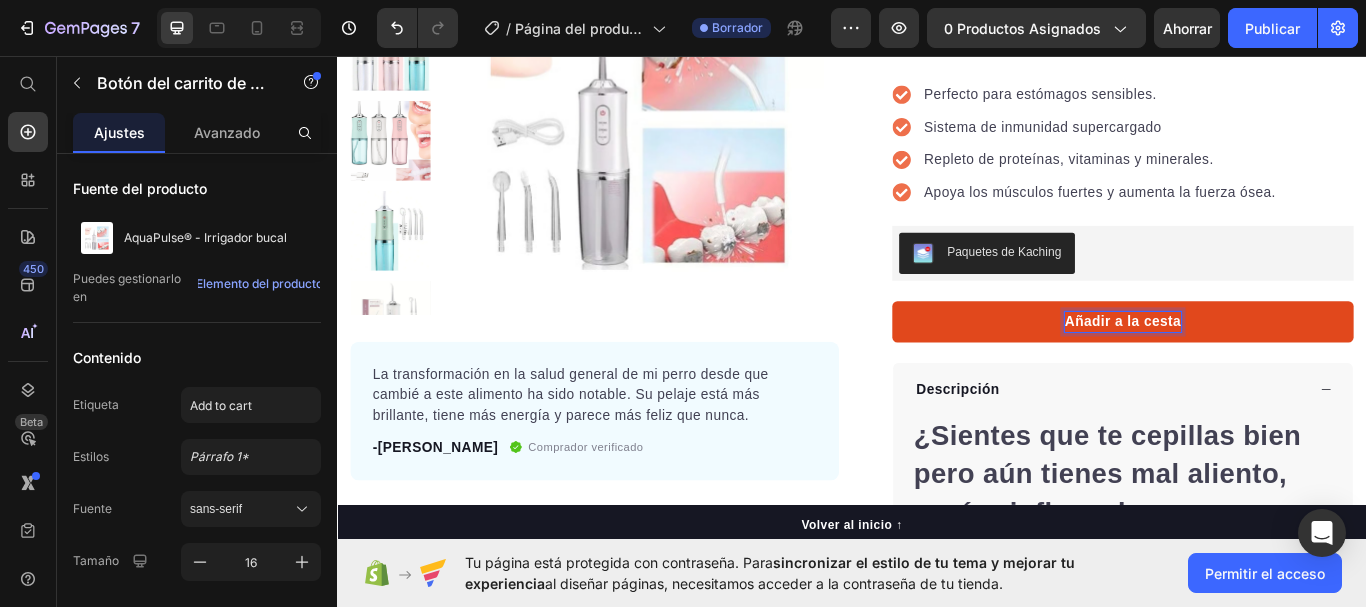 click on "Añadir a la cesta" at bounding box center (1253, 367) 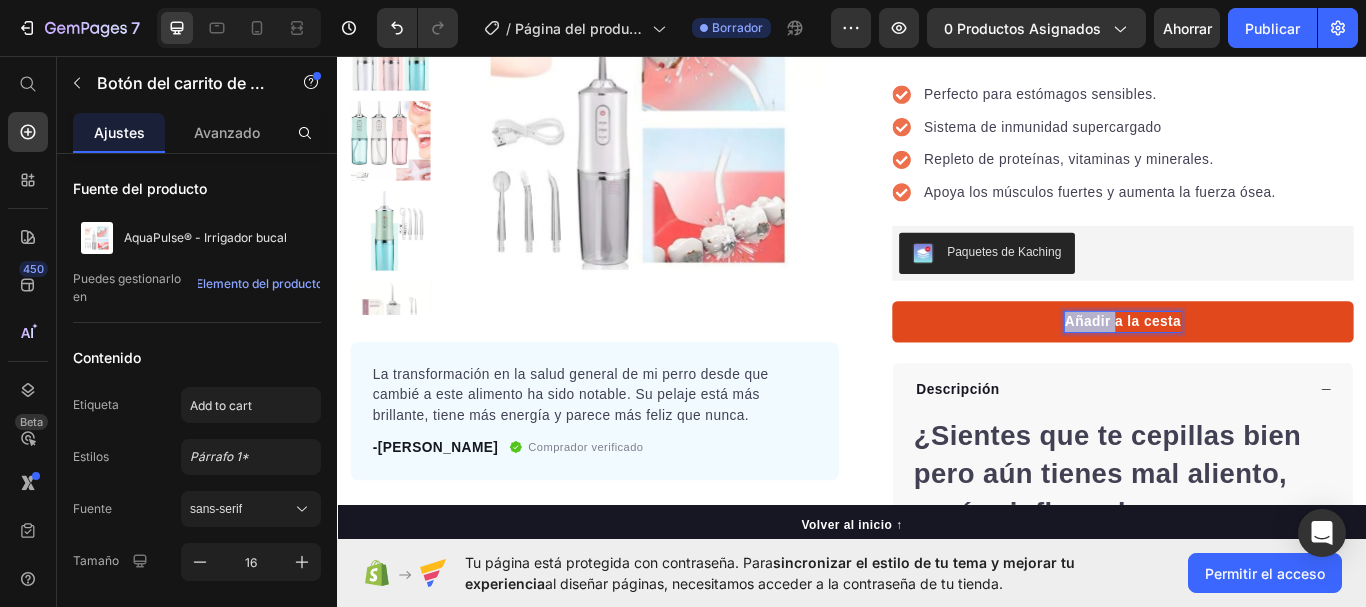 click on "Añadir a la cesta" at bounding box center (1253, 367) 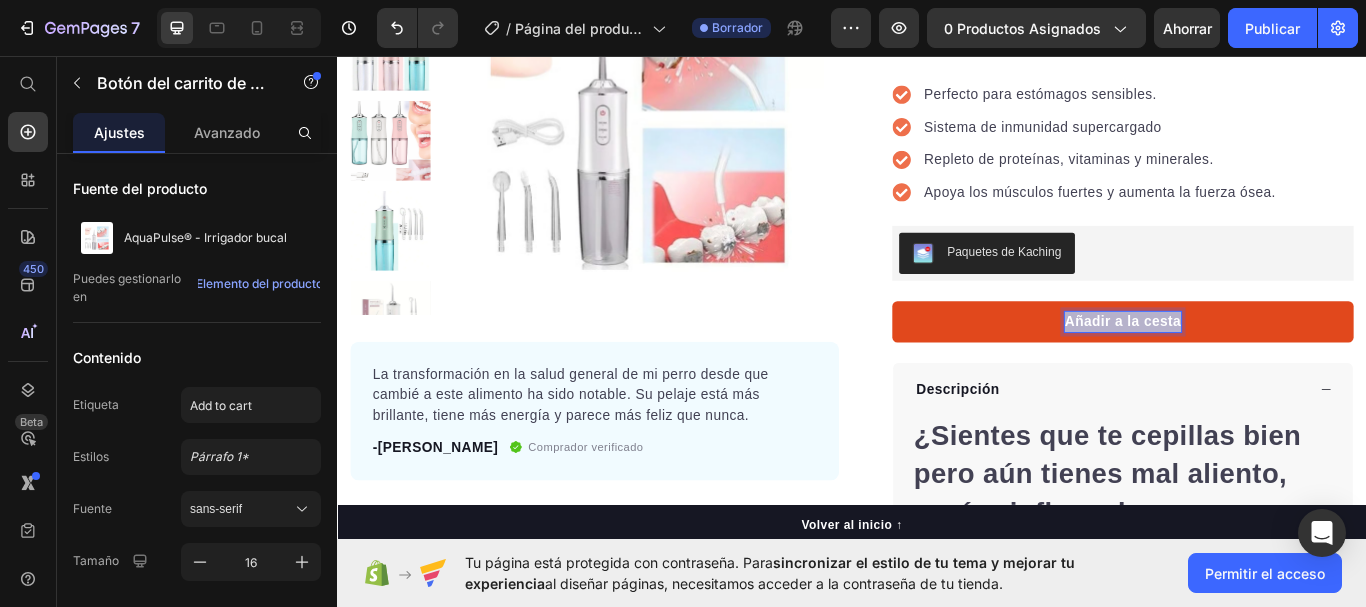 click on "Añadir a la cesta" at bounding box center [1253, 367] 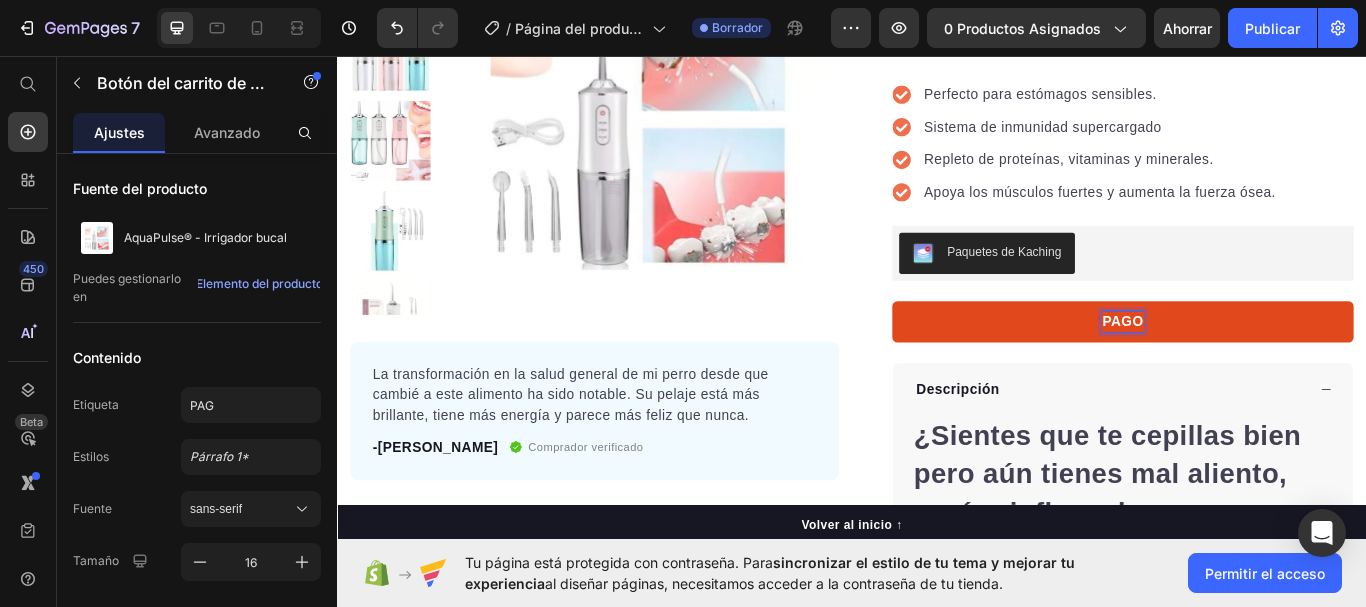 click on "PAGO" at bounding box center (1253, 367) 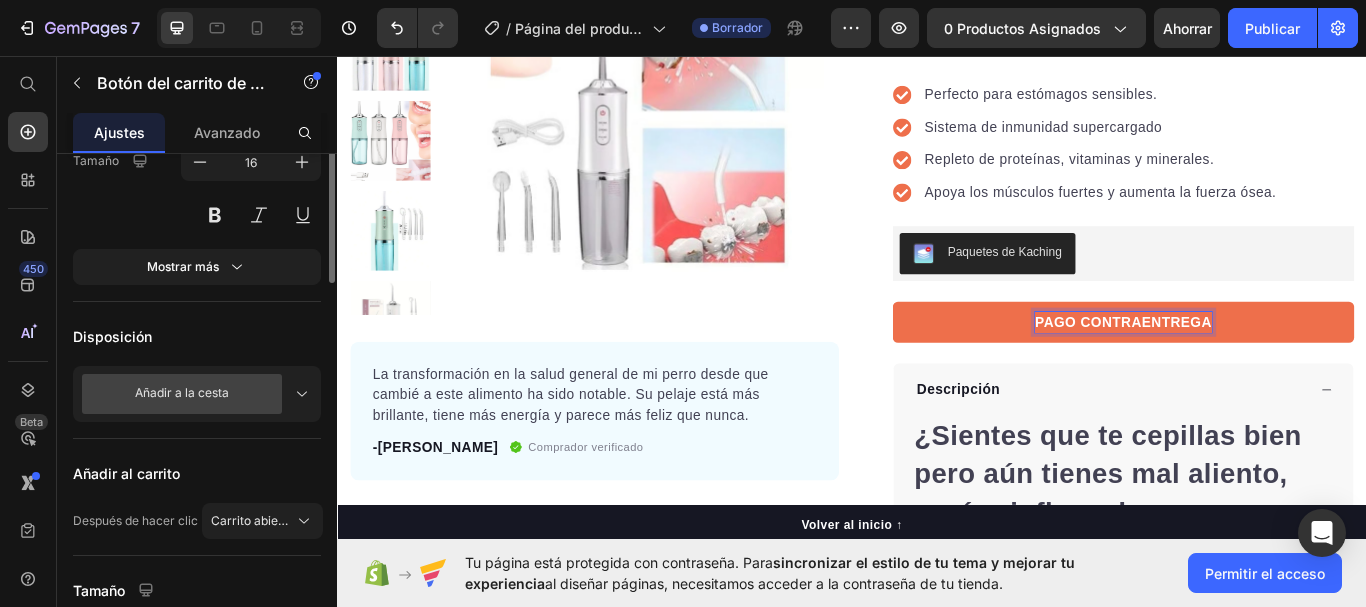 scroll, scrollTop: 0, scrollLeft: 0, axis: both 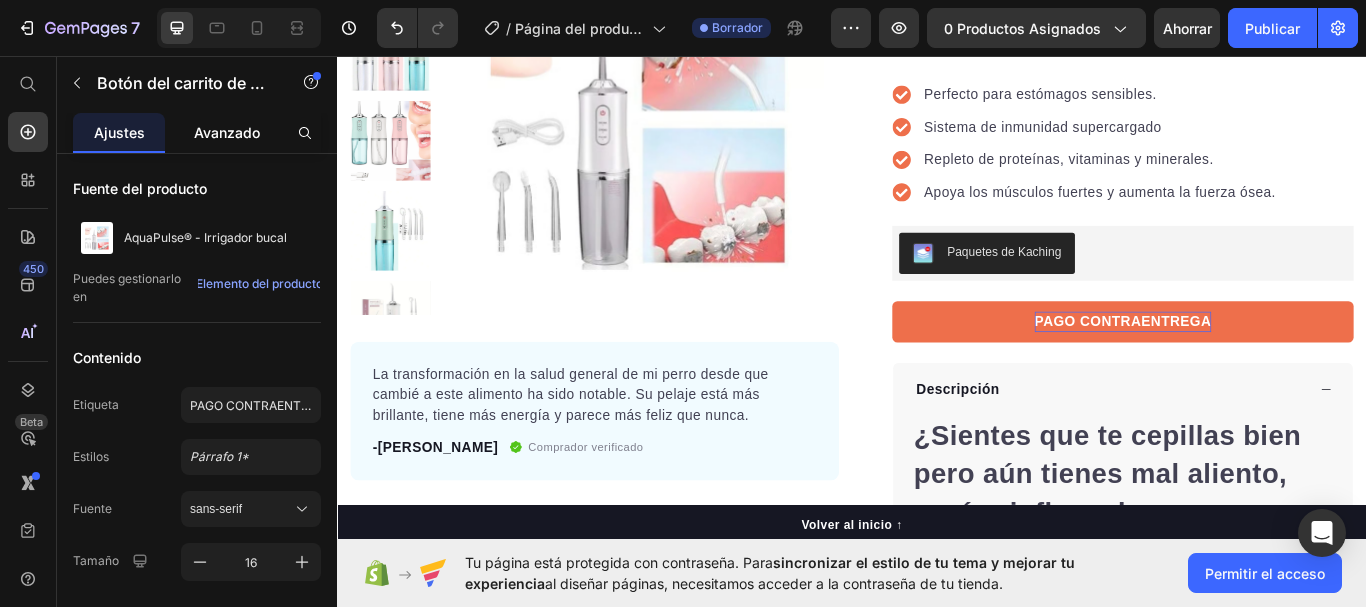click on "Avanzado" at bounding box center [227, 132] 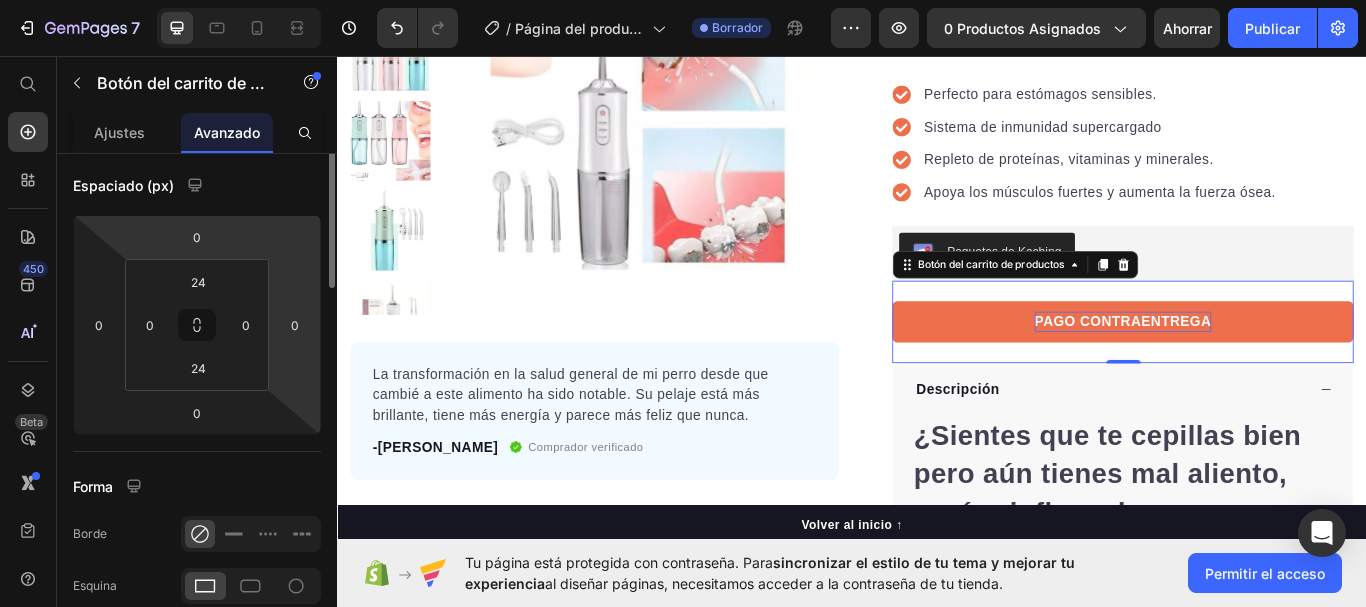 scroll, scrollTop: 100, scrollLeft: 0, axis: vertical 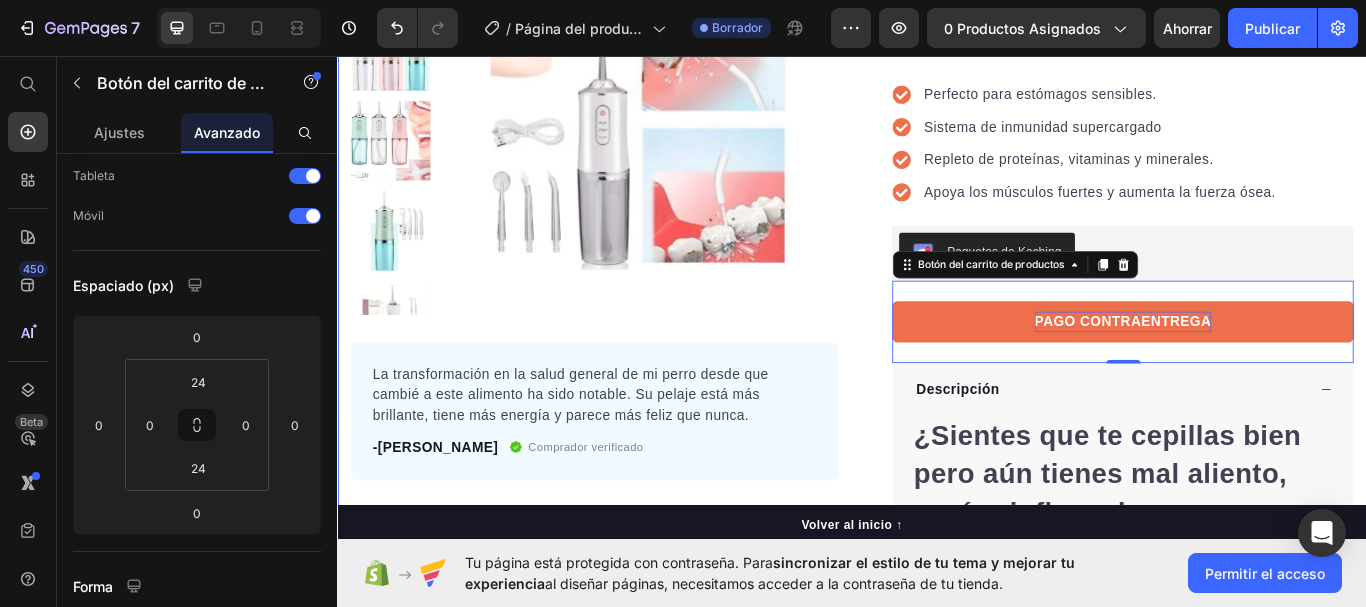 click on "Imágenes del producto La transformación en la salud general de mi perro desde que cambié a este alimento ha sido notable. Su pelaje está más brillante, tiene más energía y parece más feliz que nunca. Bloque de texto -[PERSON_NAME] Bloque de texto
Comprador verificado Lista de artículos Fila Fila "My dog absolutely loves this food! It's clear that the taste and quality are top-notch."  -[PERSON_NAME] Text block Row Fila Icon Icon Icon Icon Icon Lista de iconos Hoz +22,500 Clientes Felices Bloque de texto Fila AquaPulse® - Irrigador bucal Título del producto La forma más cómoda, rápida y profunda de mantener tu boca limpia, fresca y sana... sin dolor, sin hilo dental, y sin gastar en costosos tratamientos. Bloque de texto Perfecto para estómagos sensibles. Sistema de inmunidad supercargado Repleto de proteínas, vitaminas y minerales. Apoya los músculos fuertes y aumenta la fuerza ósea. Lista de artículos Paquetes de Kaching Paquetes de Kaching PAGO CONTRAENTREGA   0 Lista de artículos" at bounding box center (937, 399) 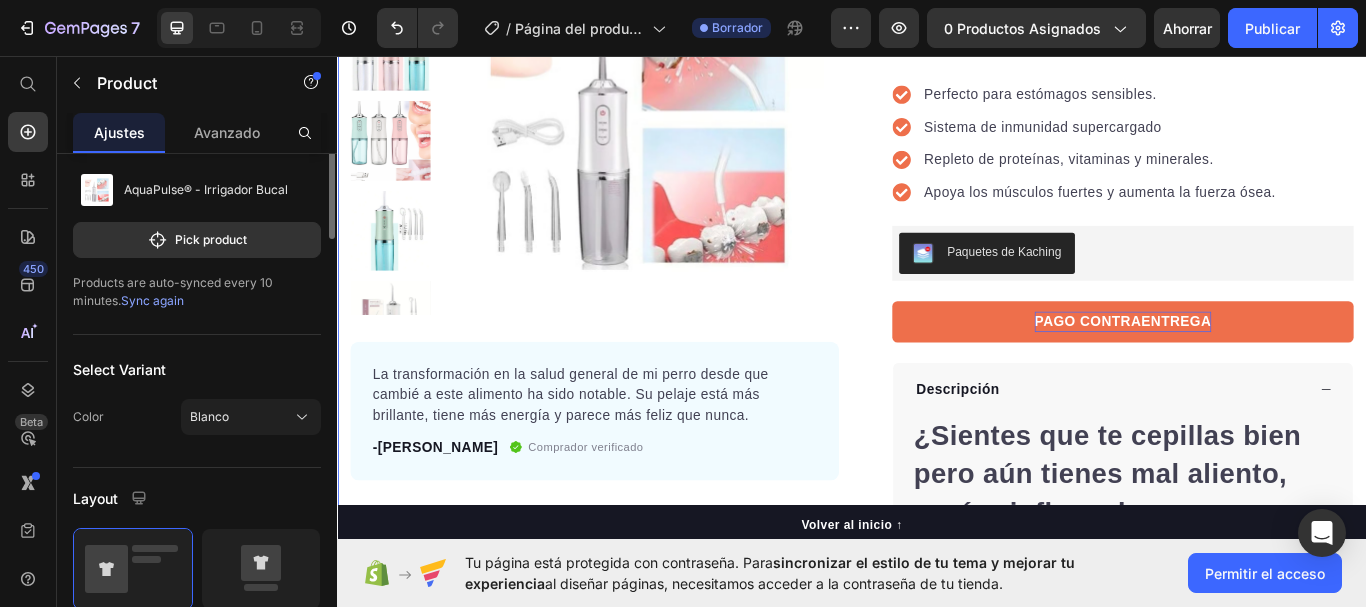 scroll, scrollTop: 0, scrollLeft: 0, axis: both 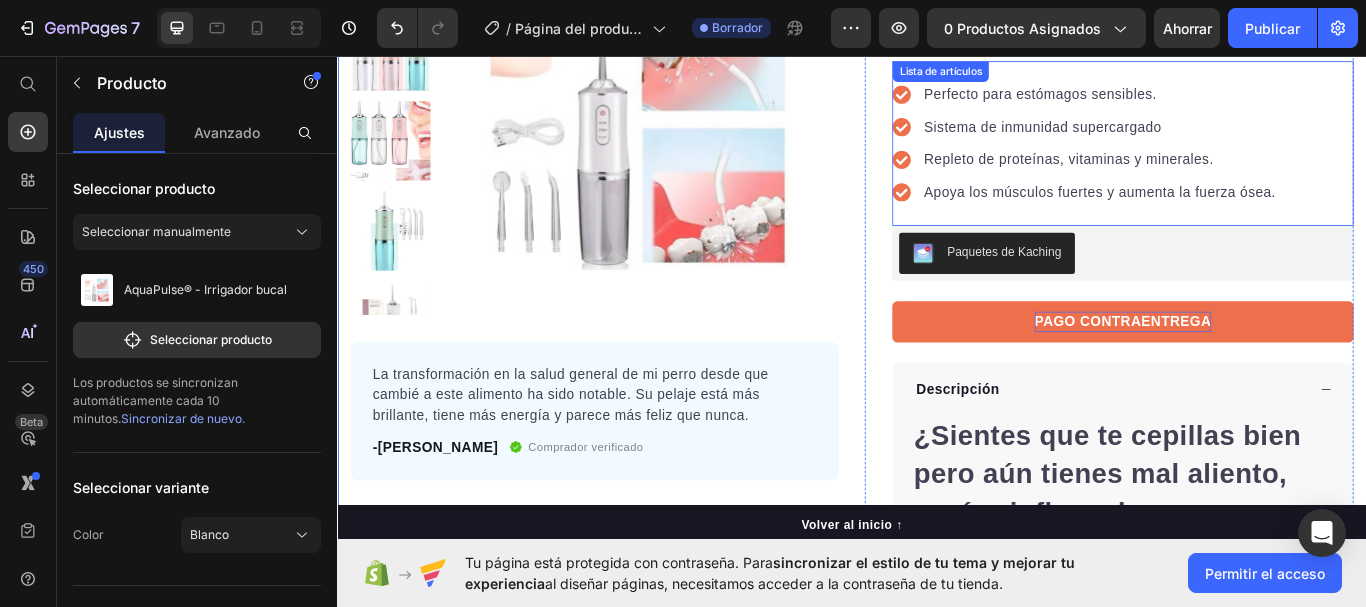 click on "Perfecto para estómagos sensibles." at bounding box center (1156, 101) 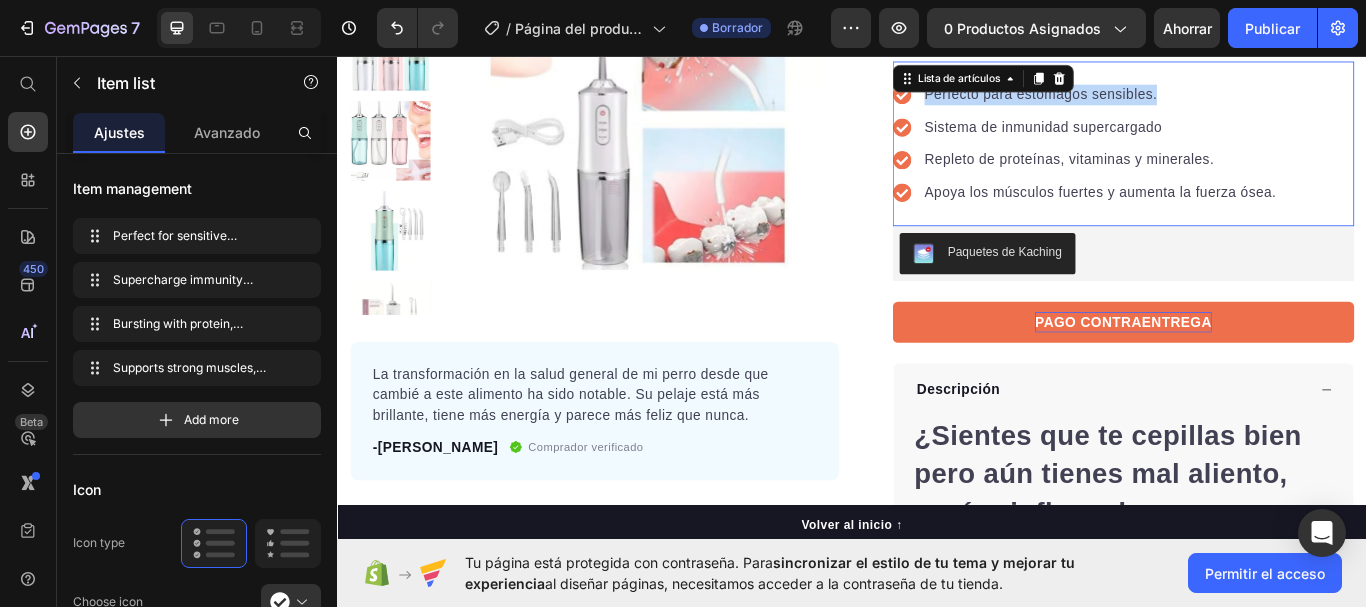 click on "Perfecto para estómagos sensibles." at bounding box center [1226, 102] 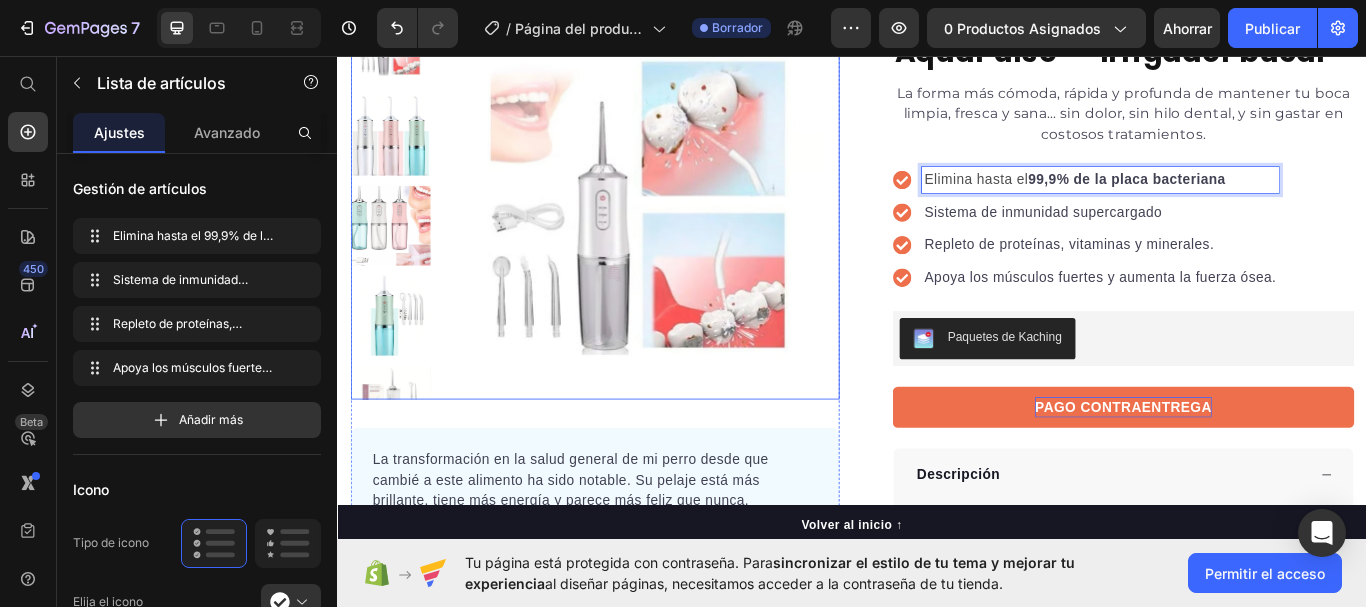 scroll, scrollTop: 400, scrollLeft: 0, axis: vertical 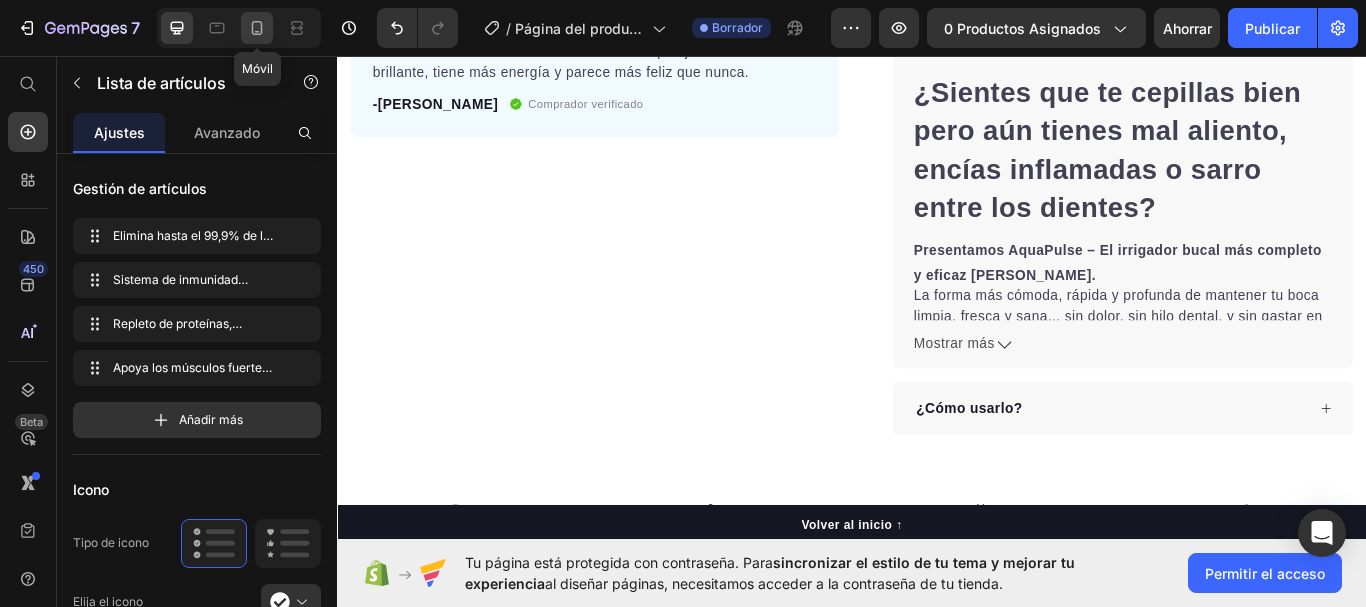 click 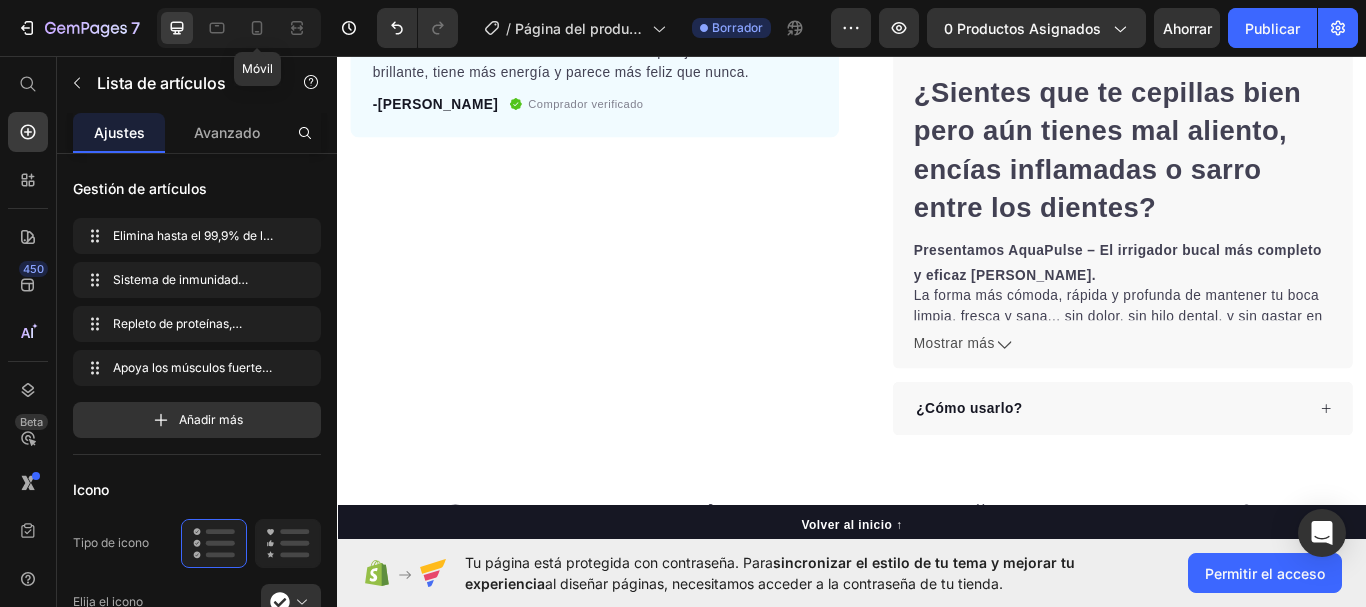 type on "14" 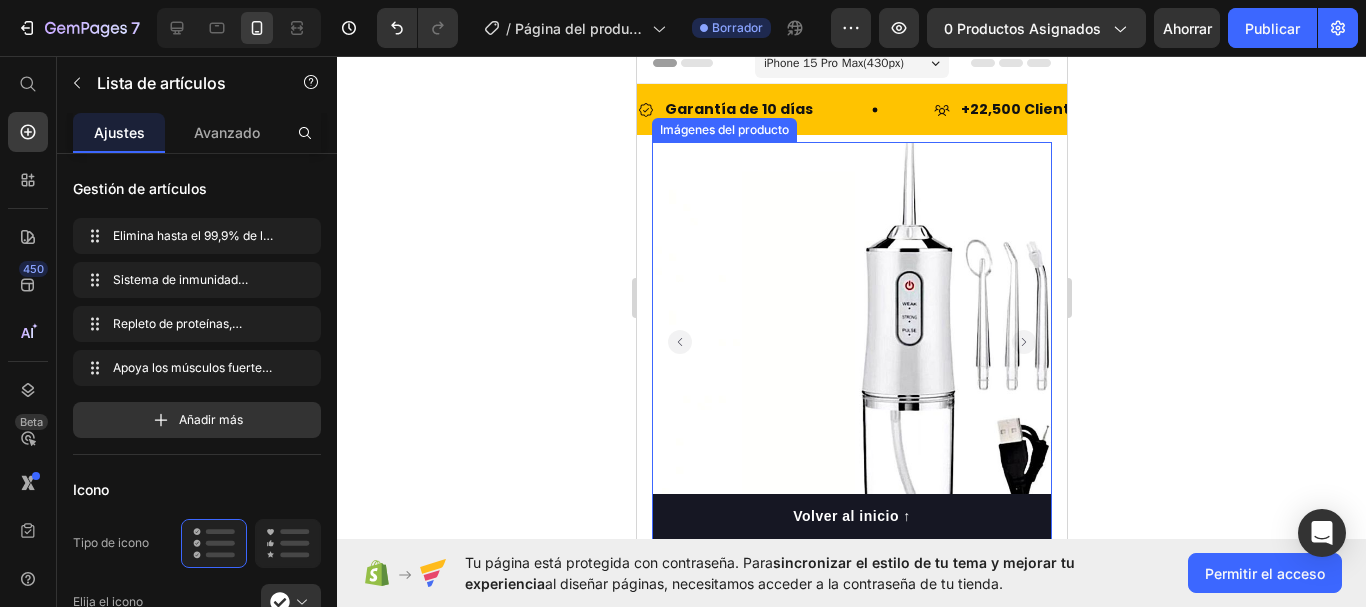 scroll, scrollTop: 0, scrollLeft: 0, axis: both 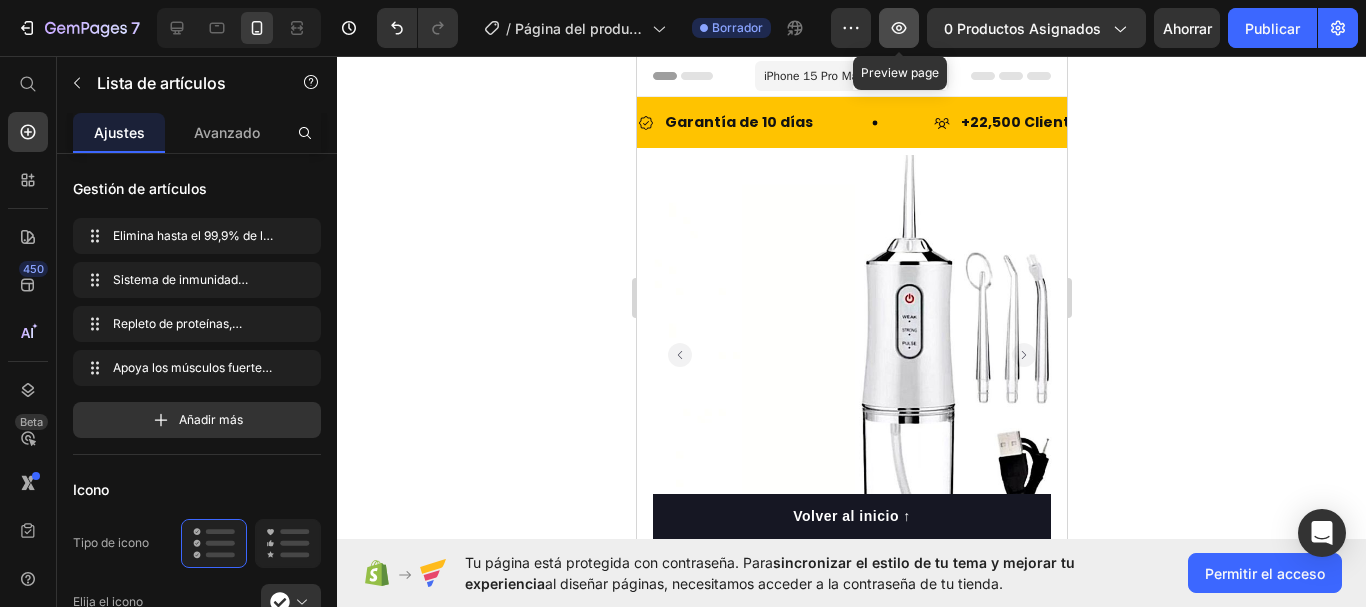 click 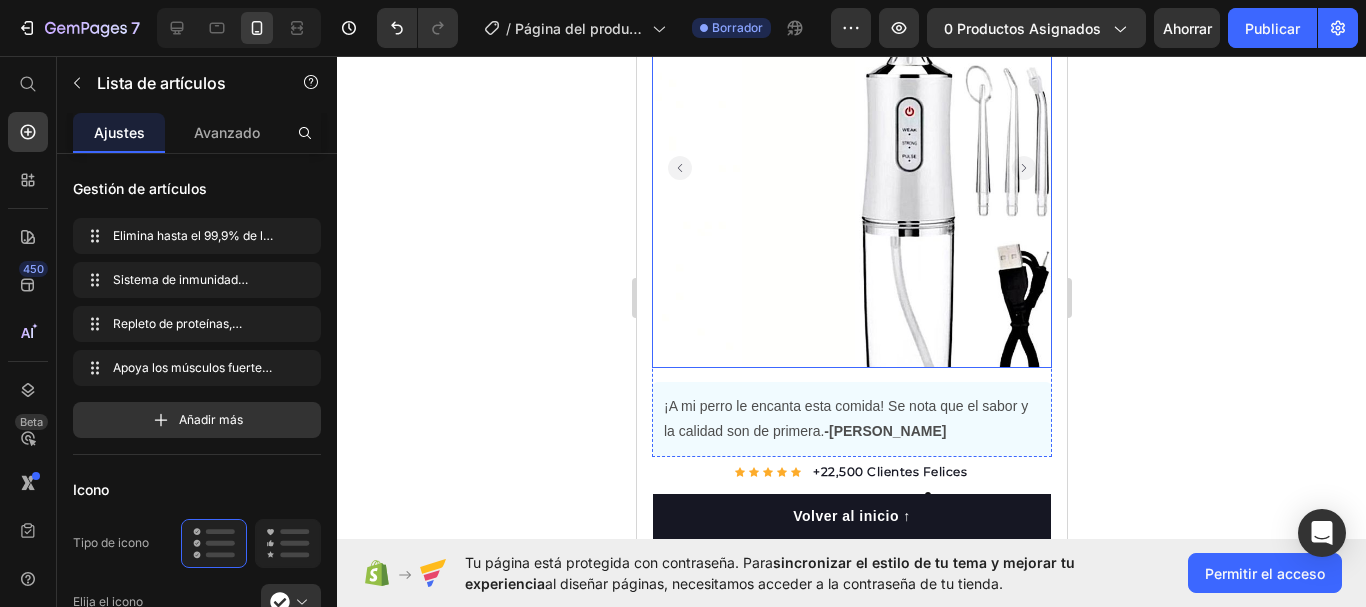 scroll, scrollTop: 100, scrollLeft: 0, axis: vertical 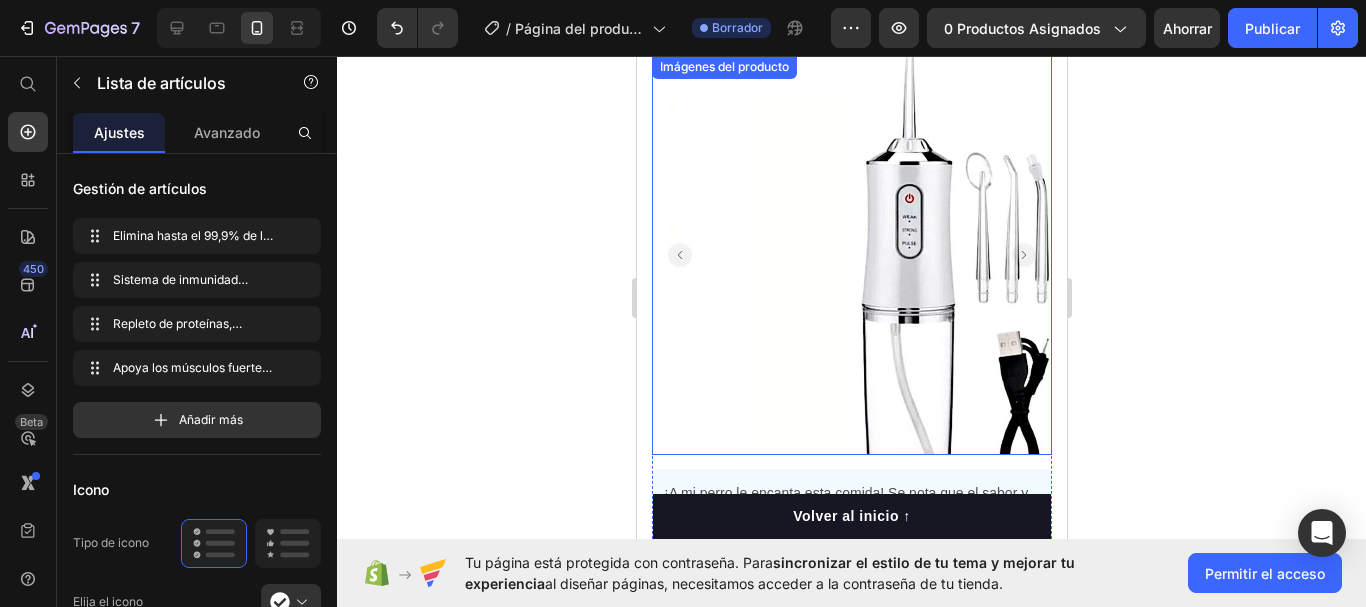 click 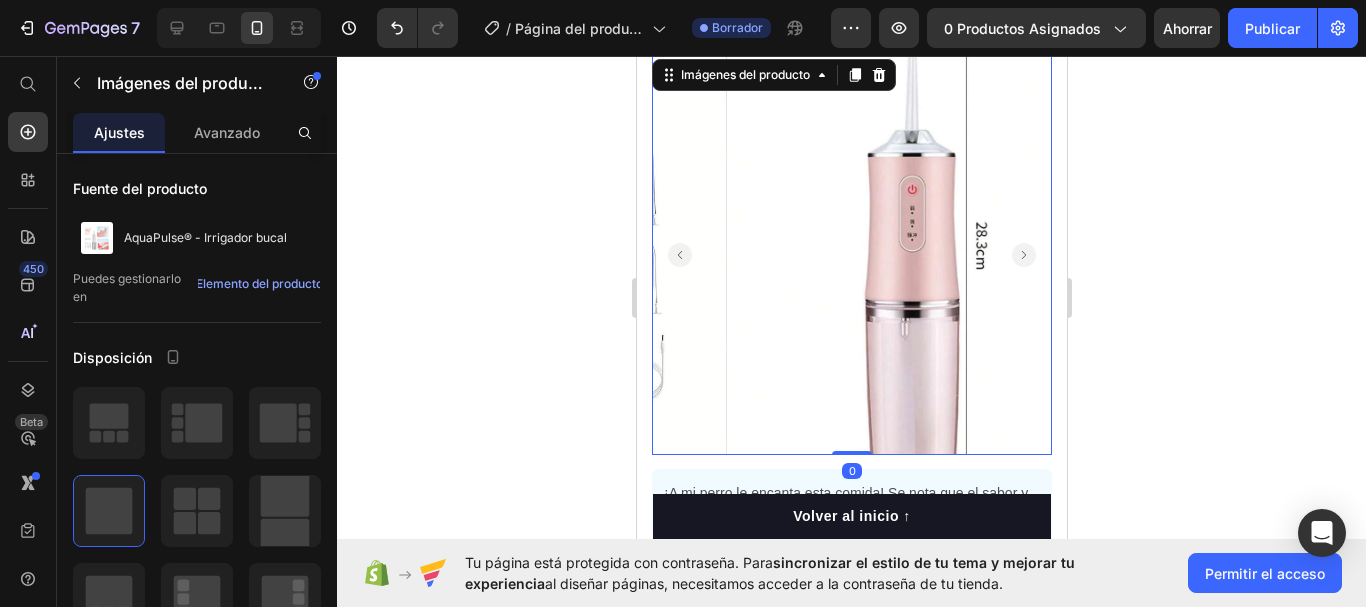 click 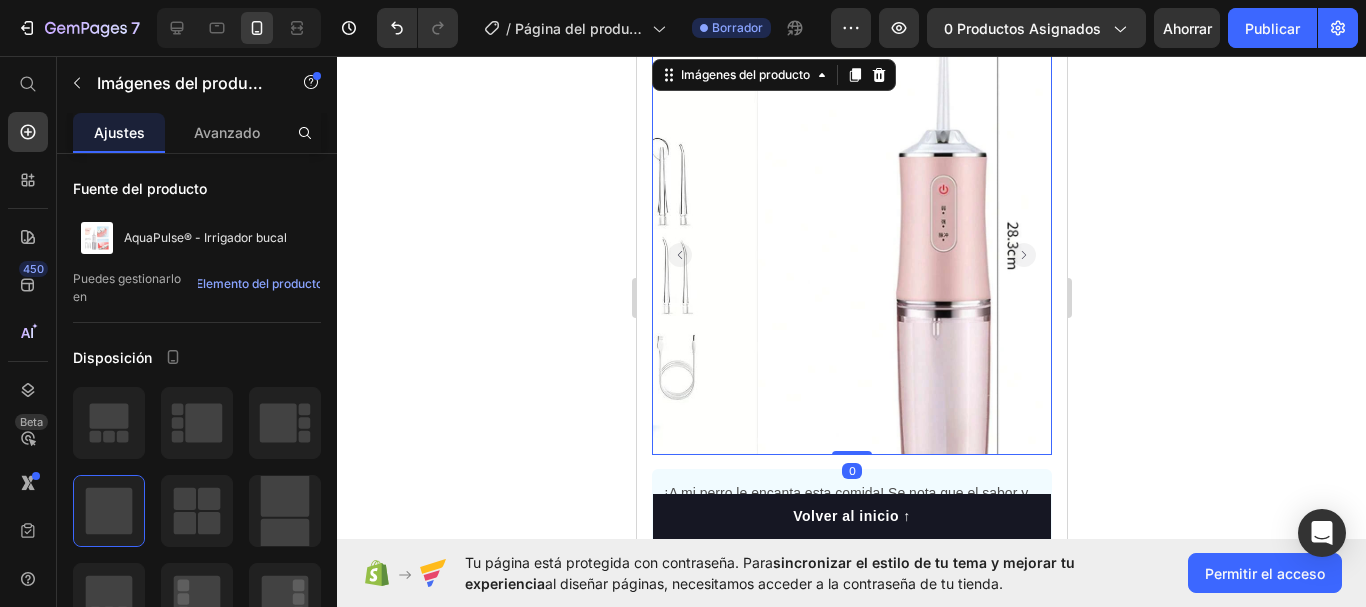 click 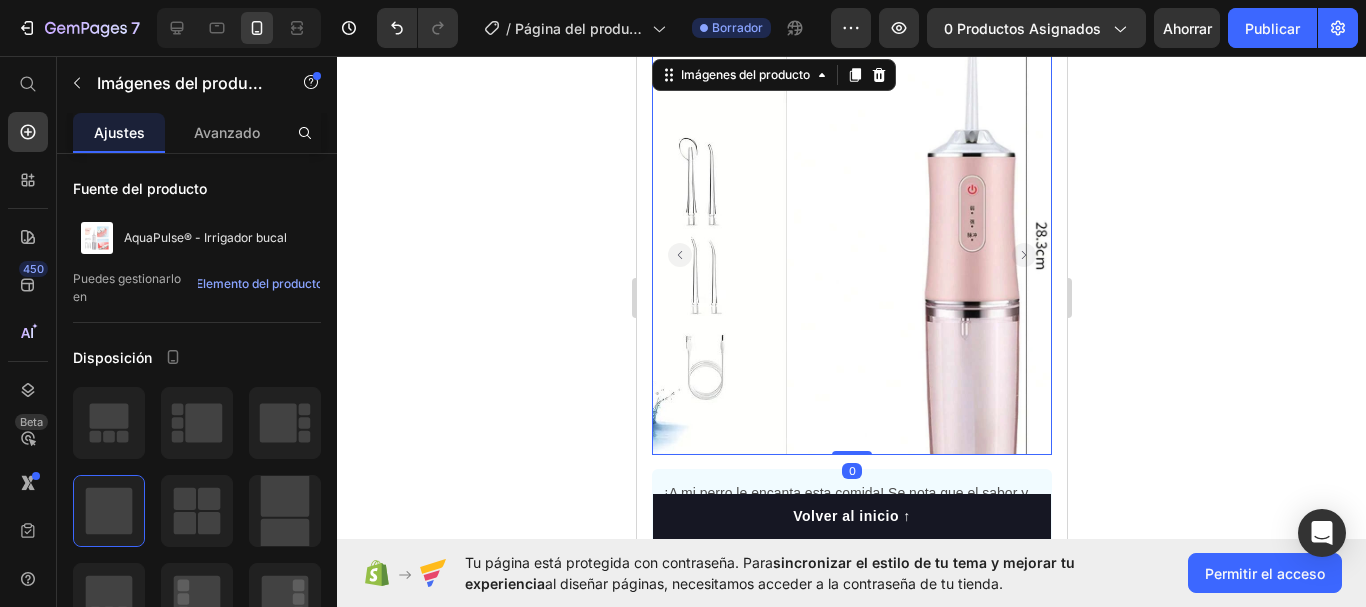 click 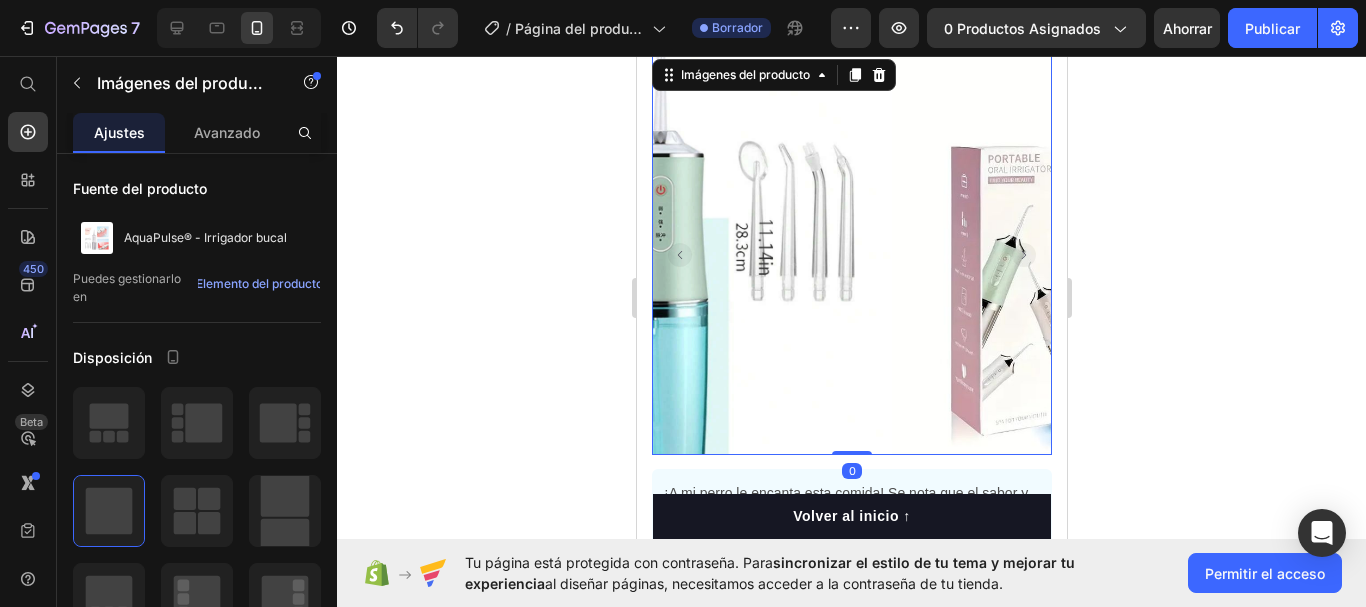 click 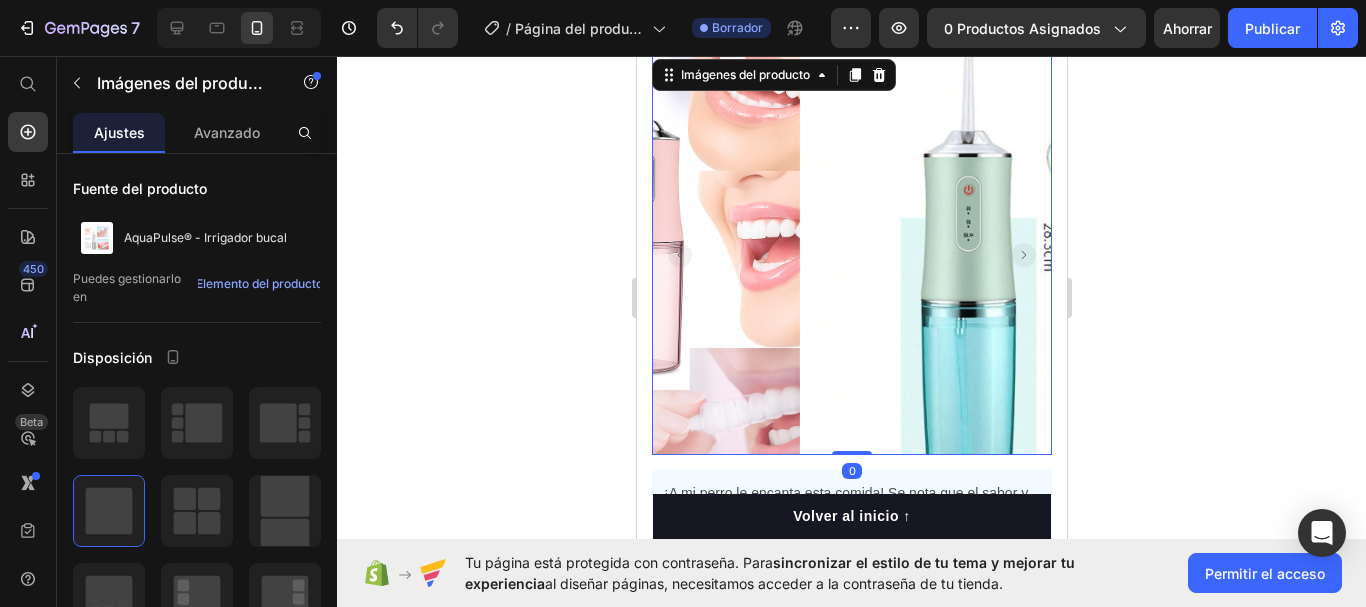 click 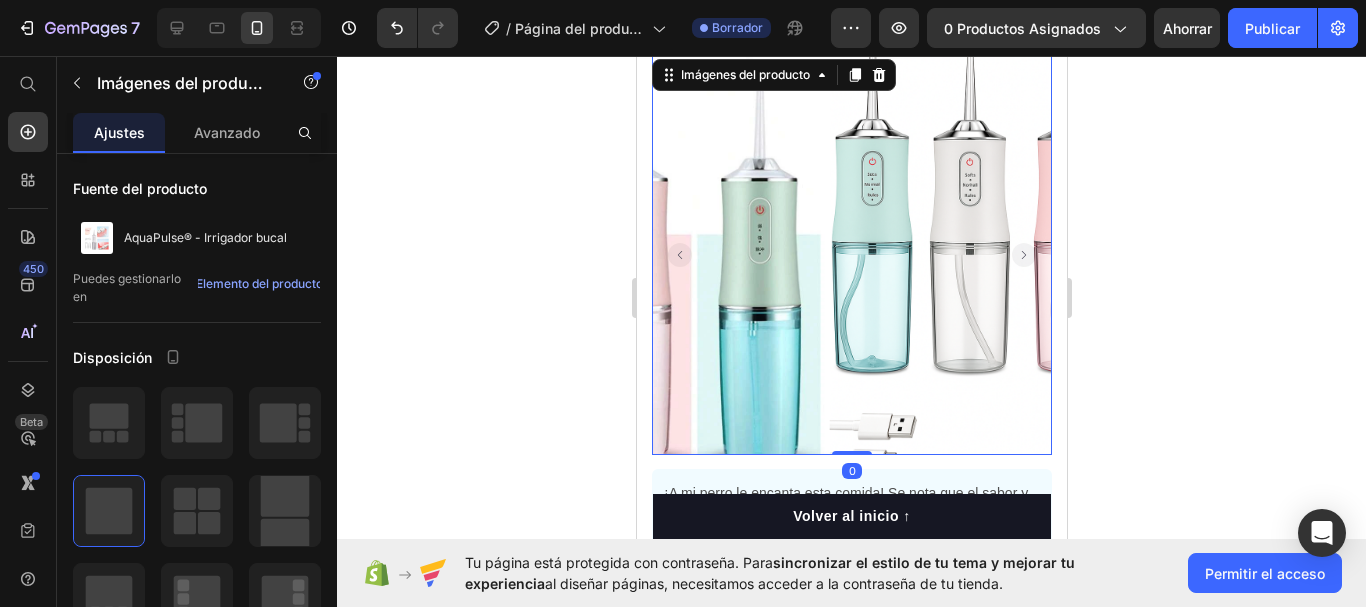 click 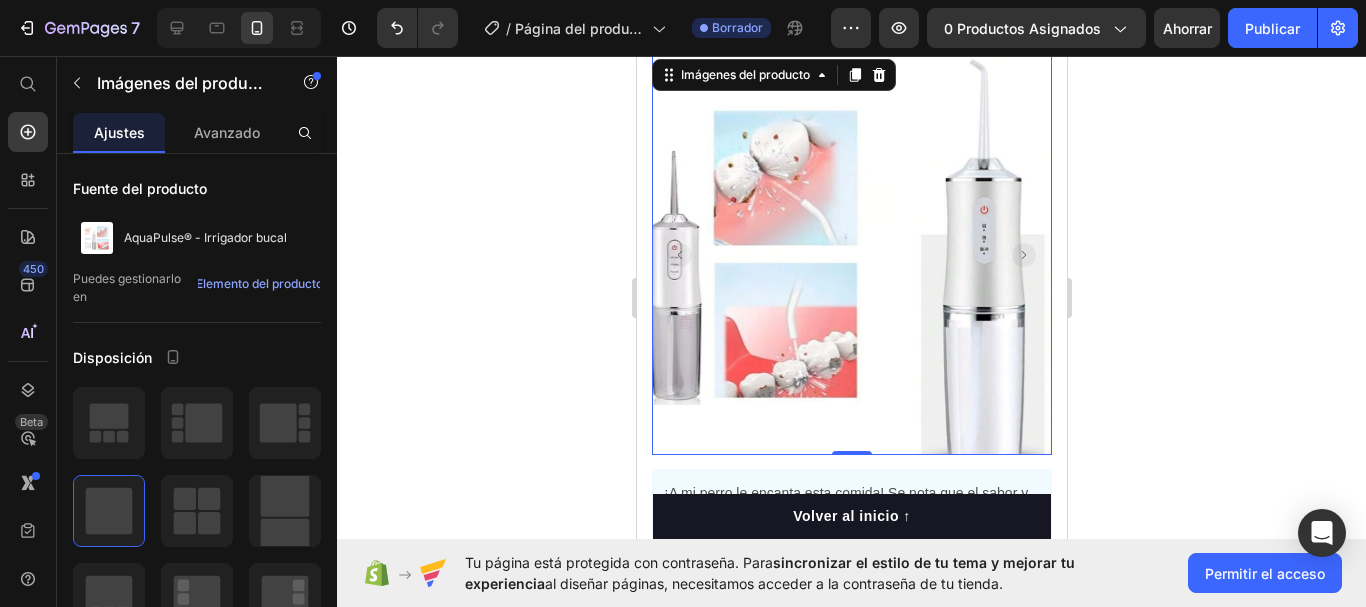 click 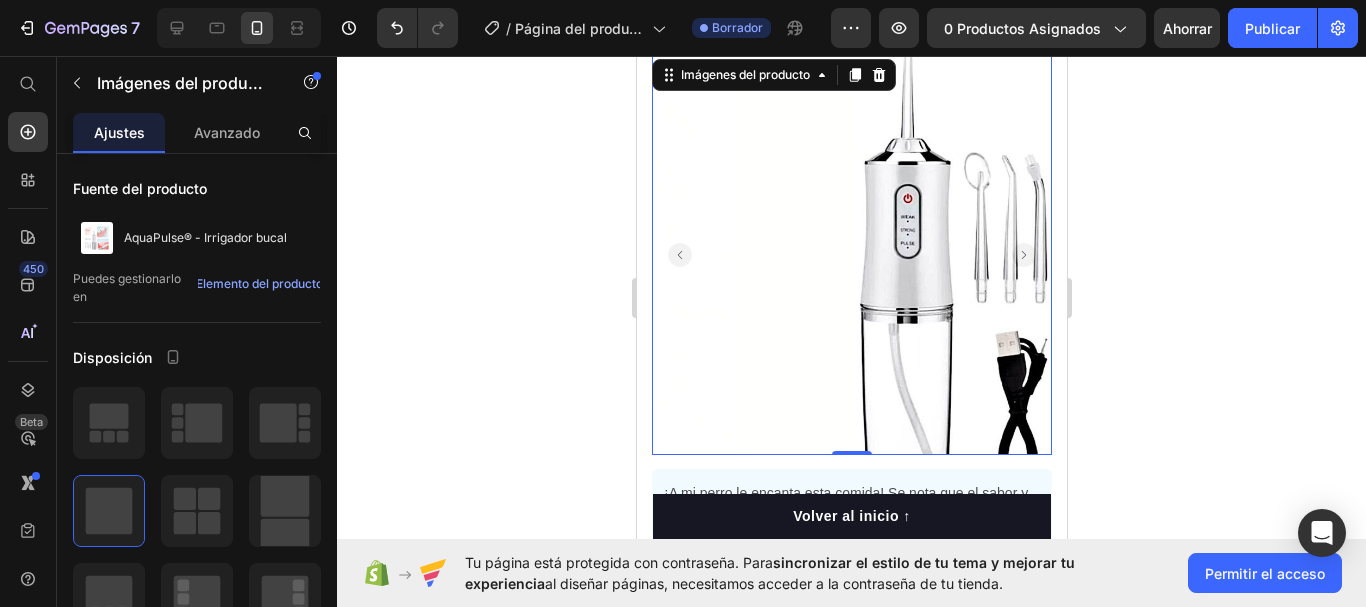 click 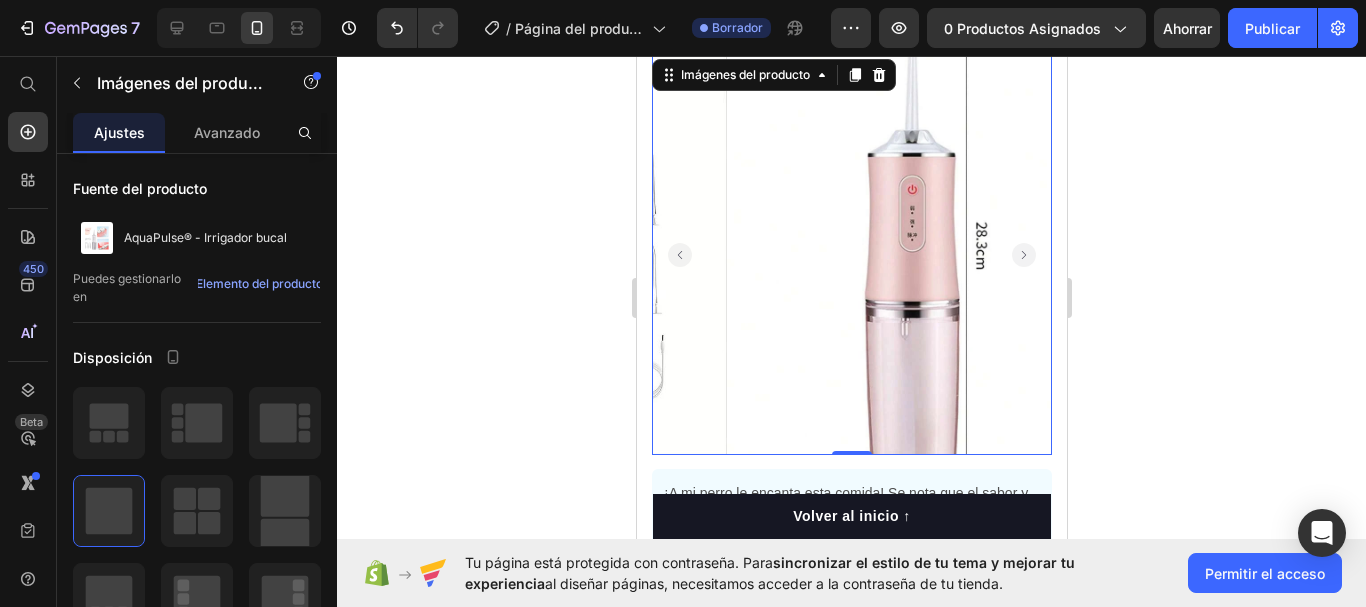 click 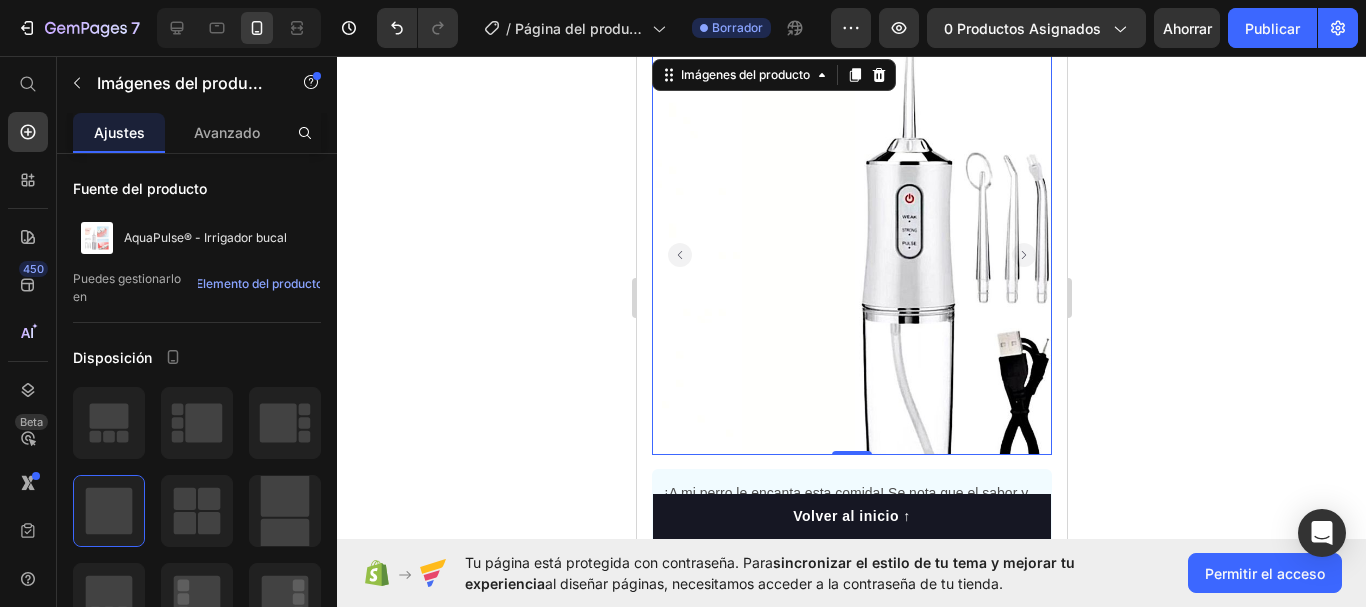 click 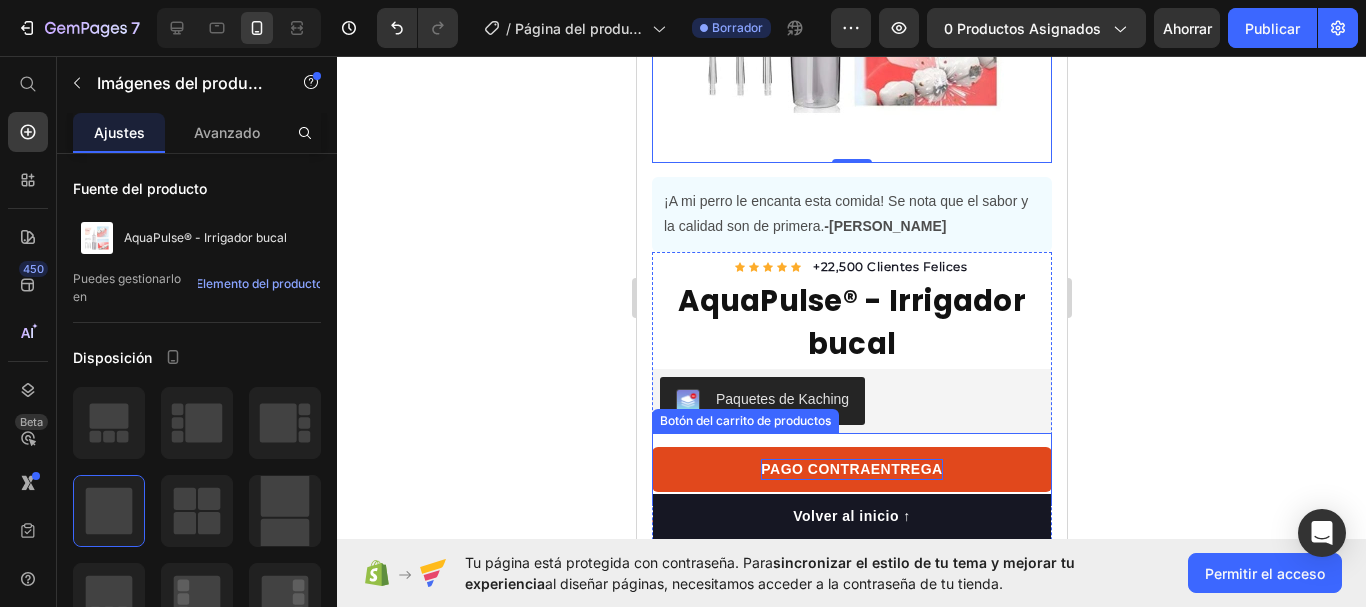 scroll, scrollTop: 500, scrollLeft: 0, axis: vertical 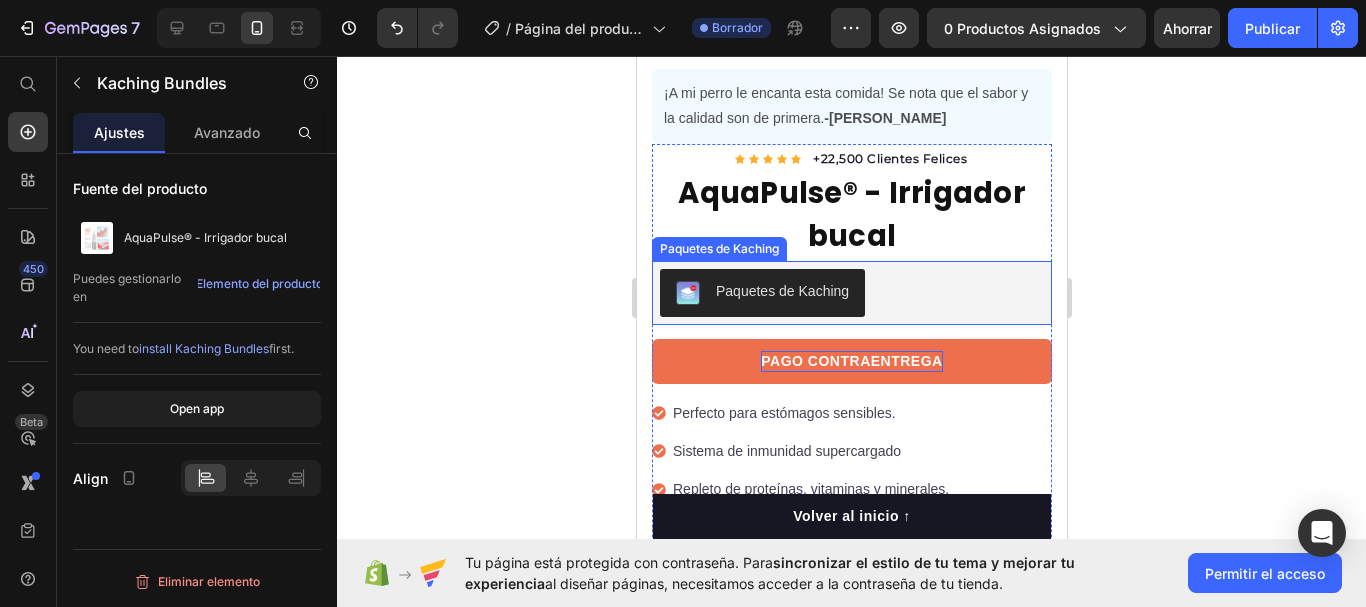 click on "Paquetes de Kaching" at bounding box center (781, 291) 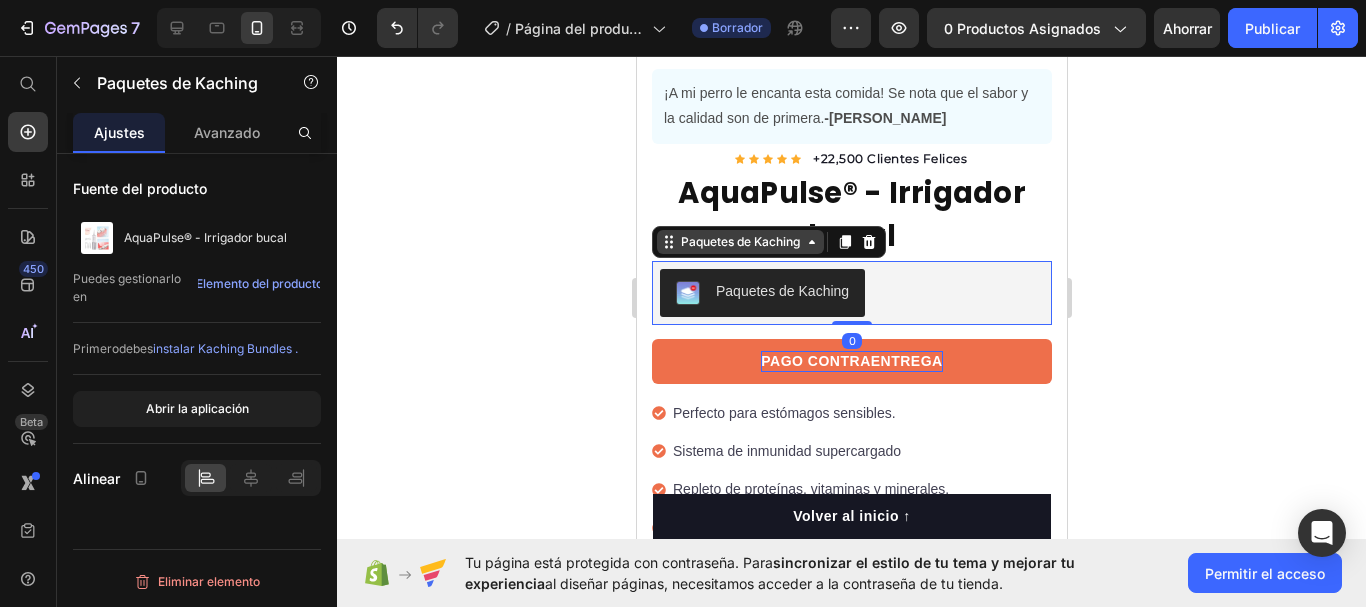 click on "Paquetes de Kaching" at bounding box center [739, 241] 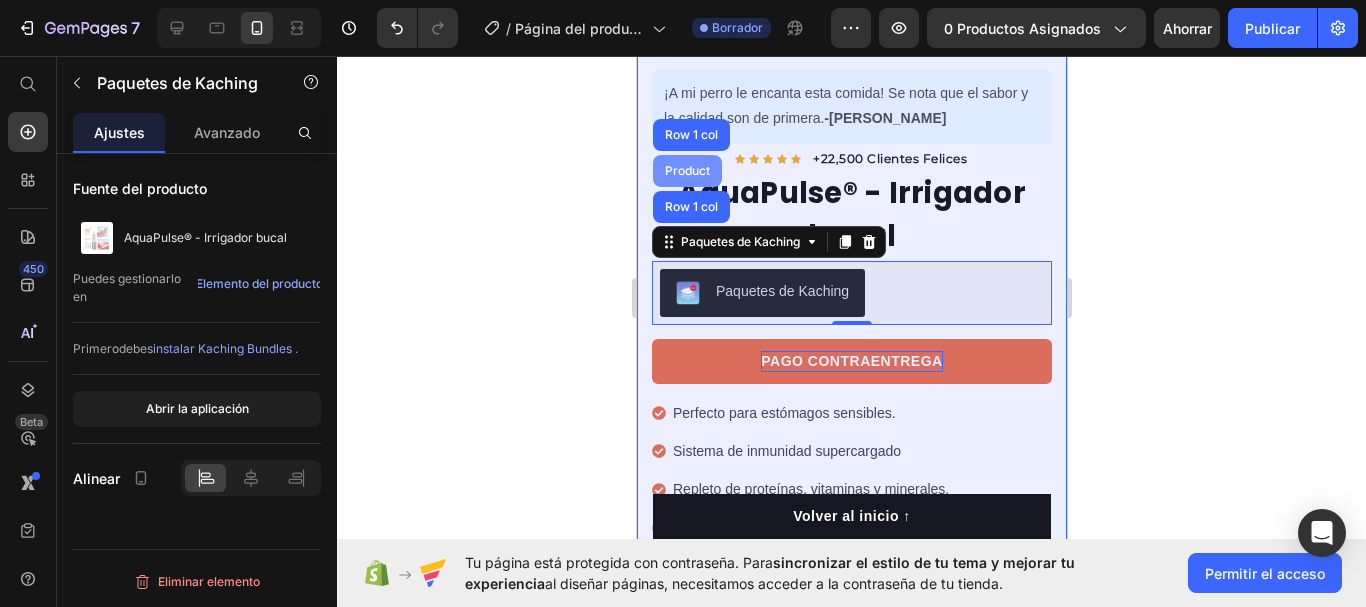 click on "Product" at bounding box center [686, 171] 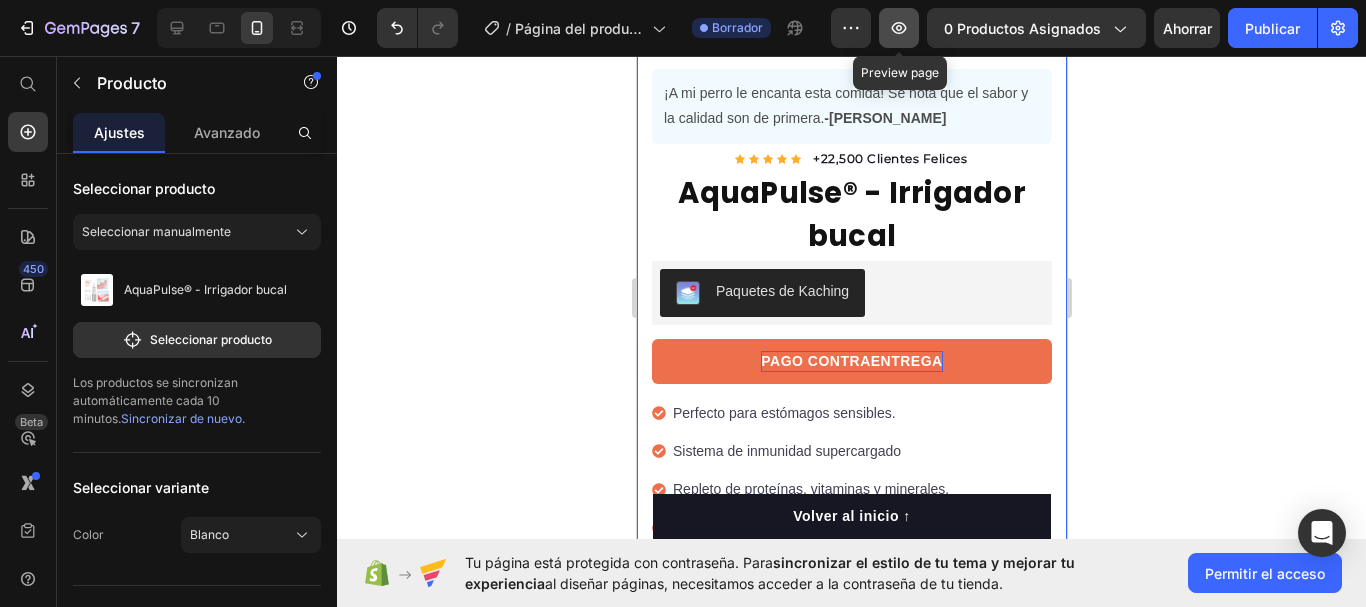 click 